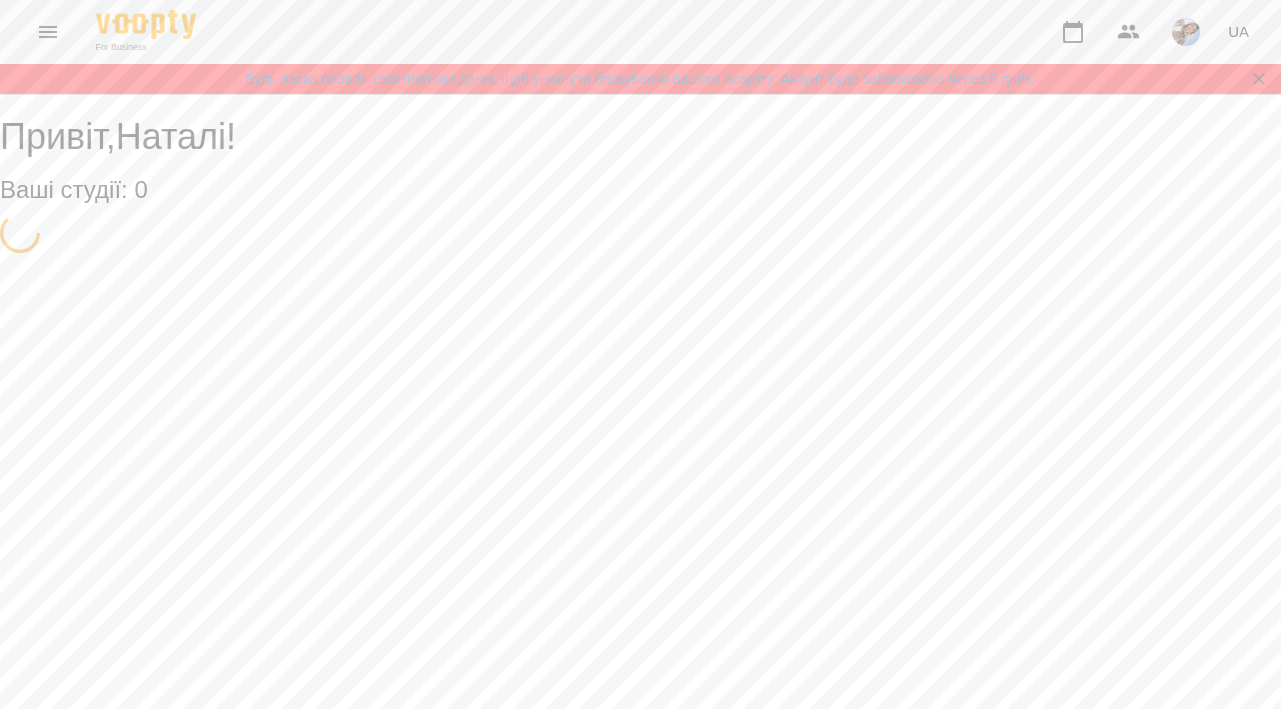 scroll, scrollTop: 0, scrollLeft: 0, axis: both 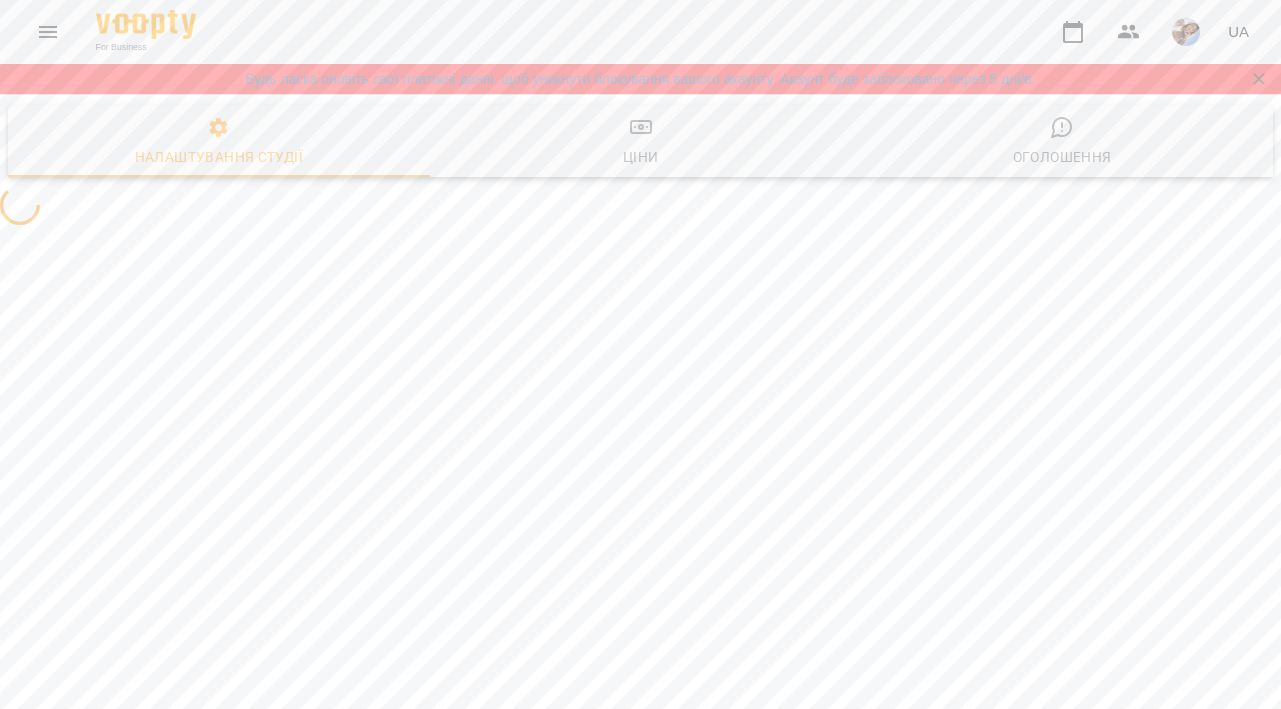 select on "**" 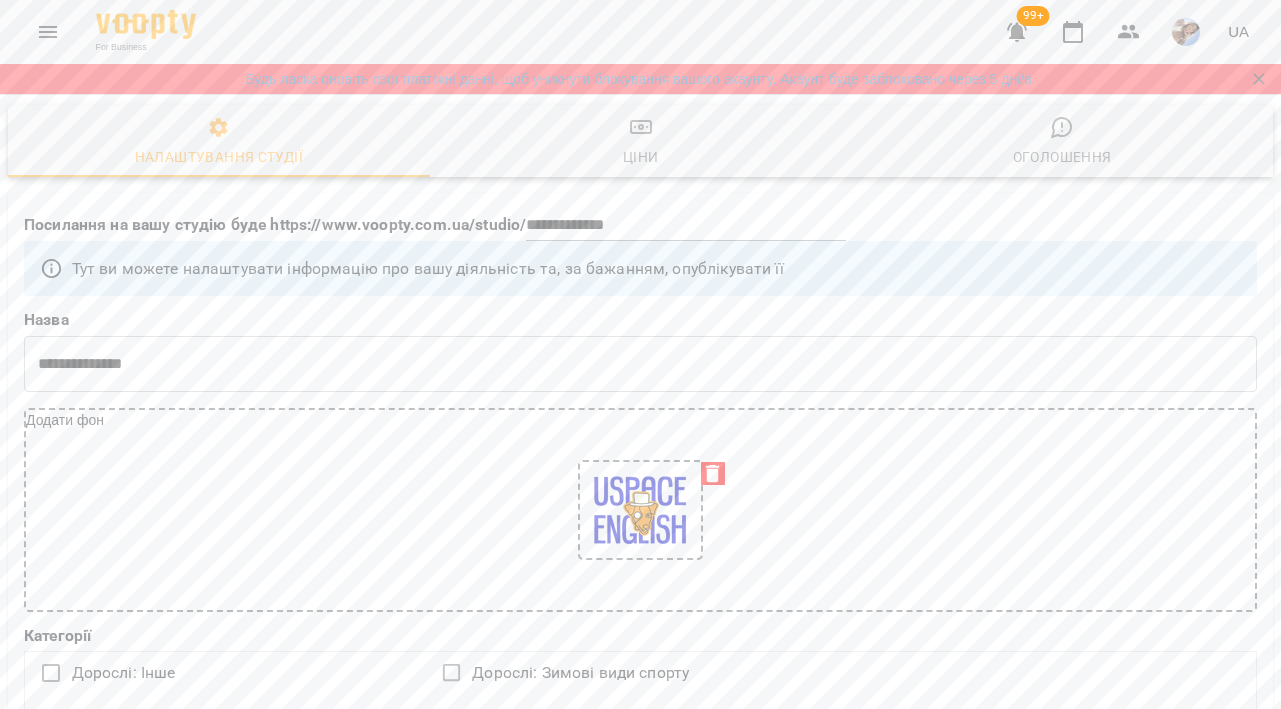 click 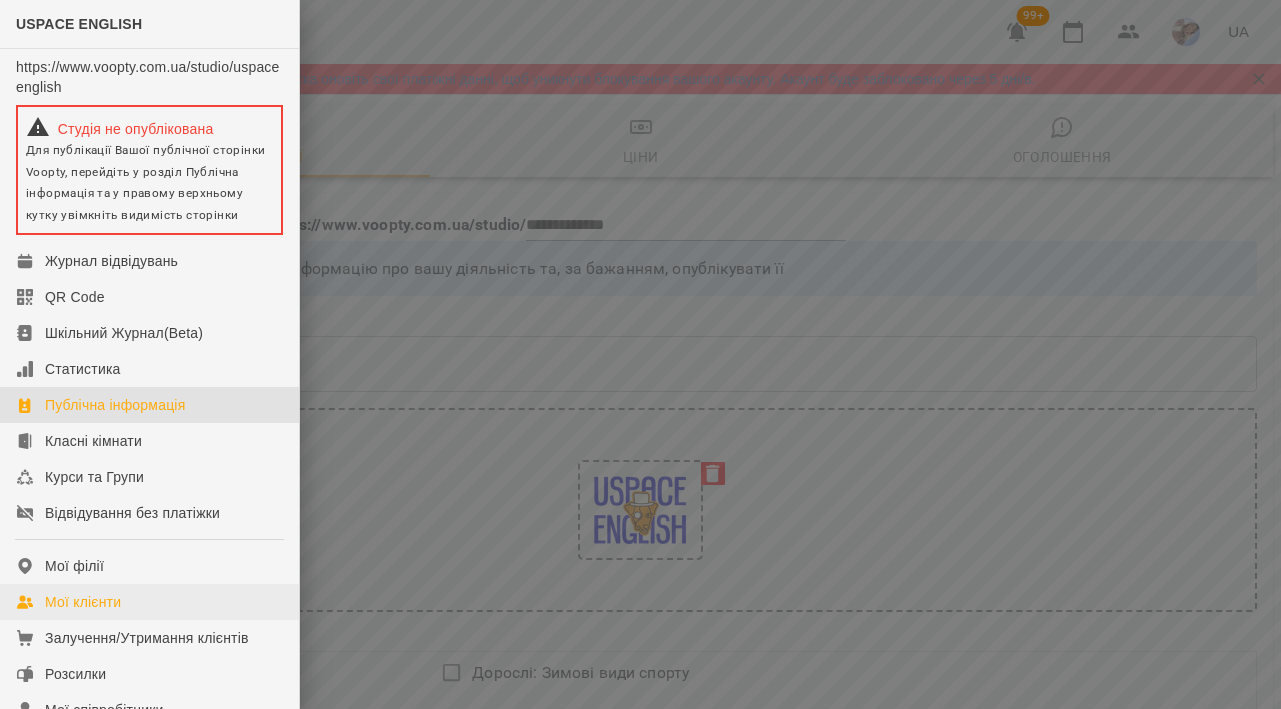 click on "Мої клієнти" at bounding box center [83, 602] 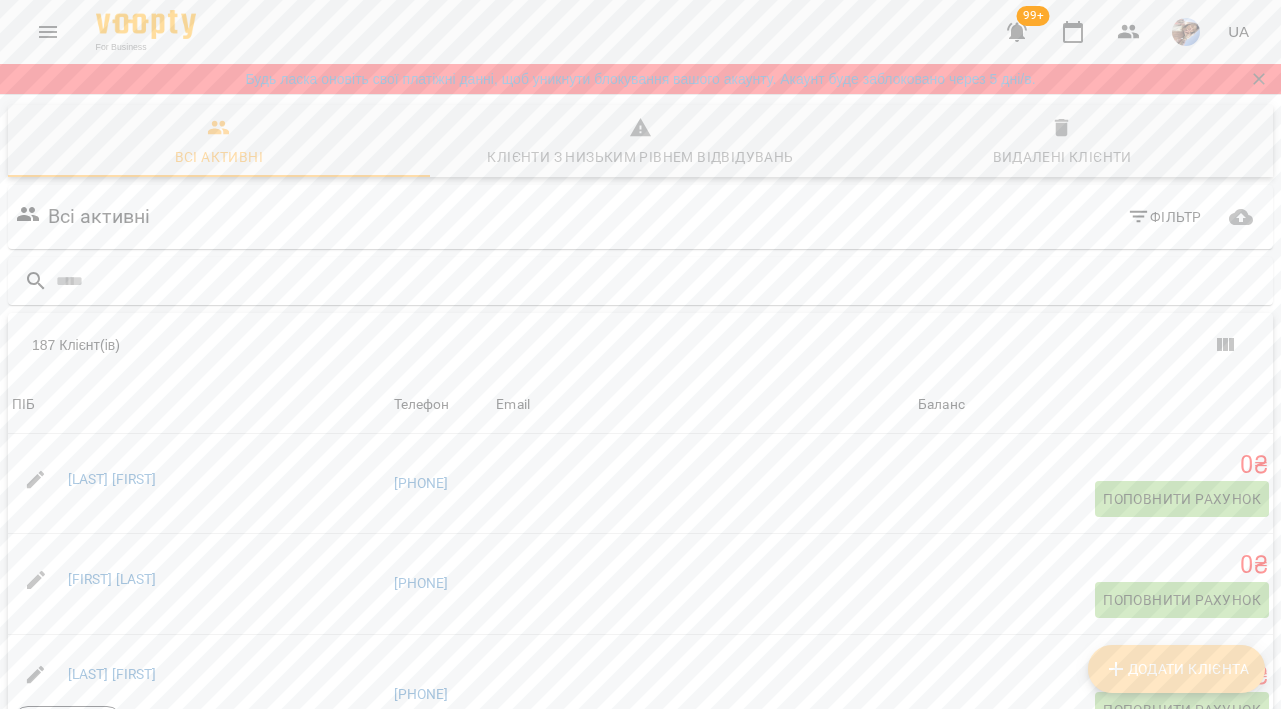 click 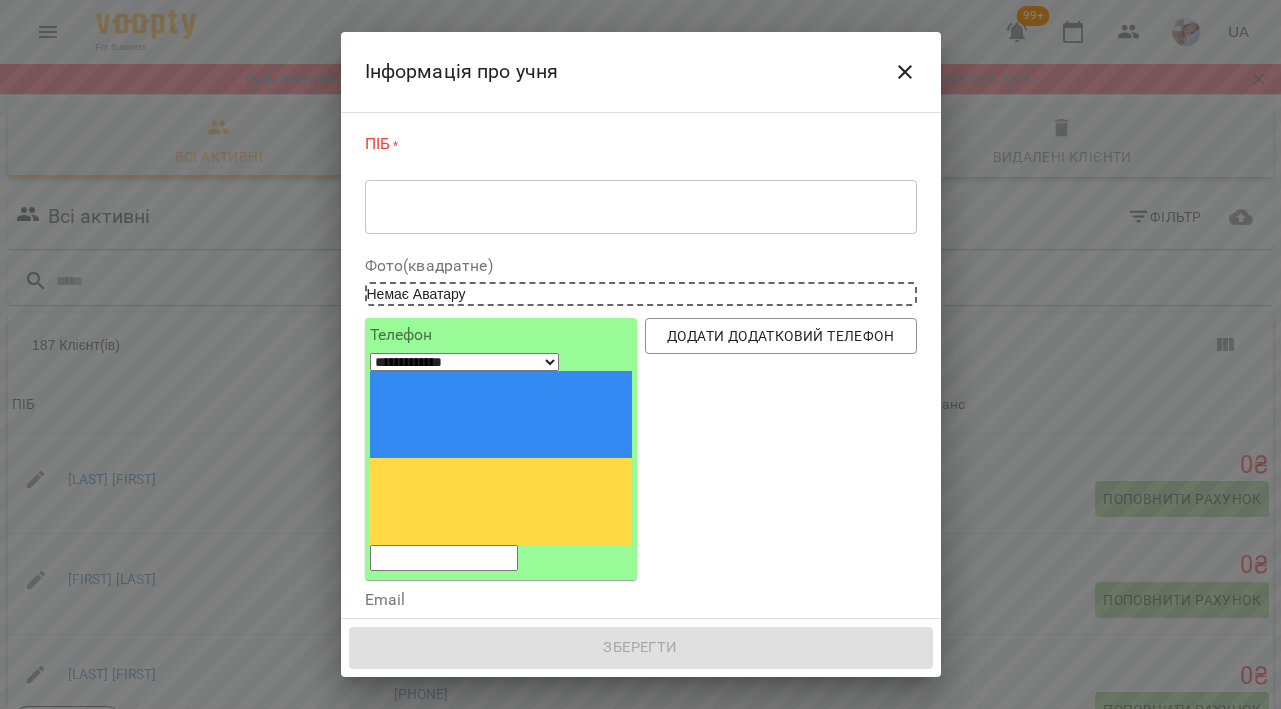 click on "* ​" at bounding box center (641, 206) 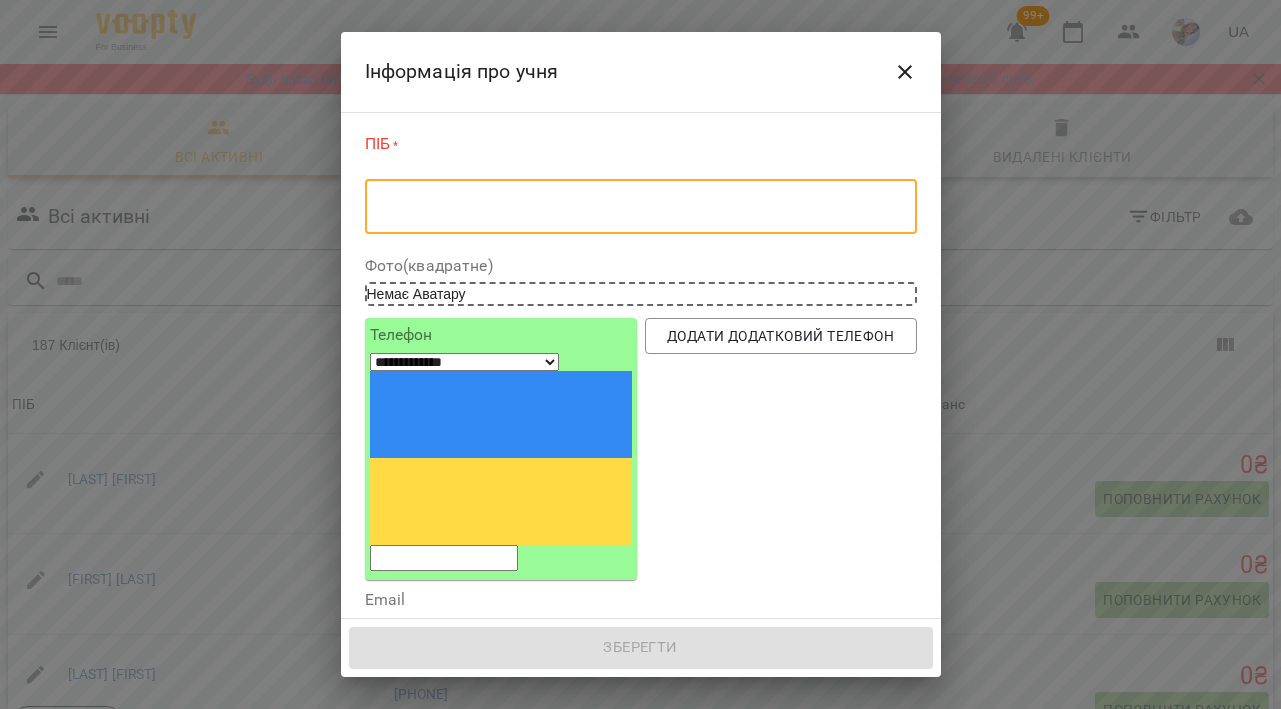 paste on "**********" 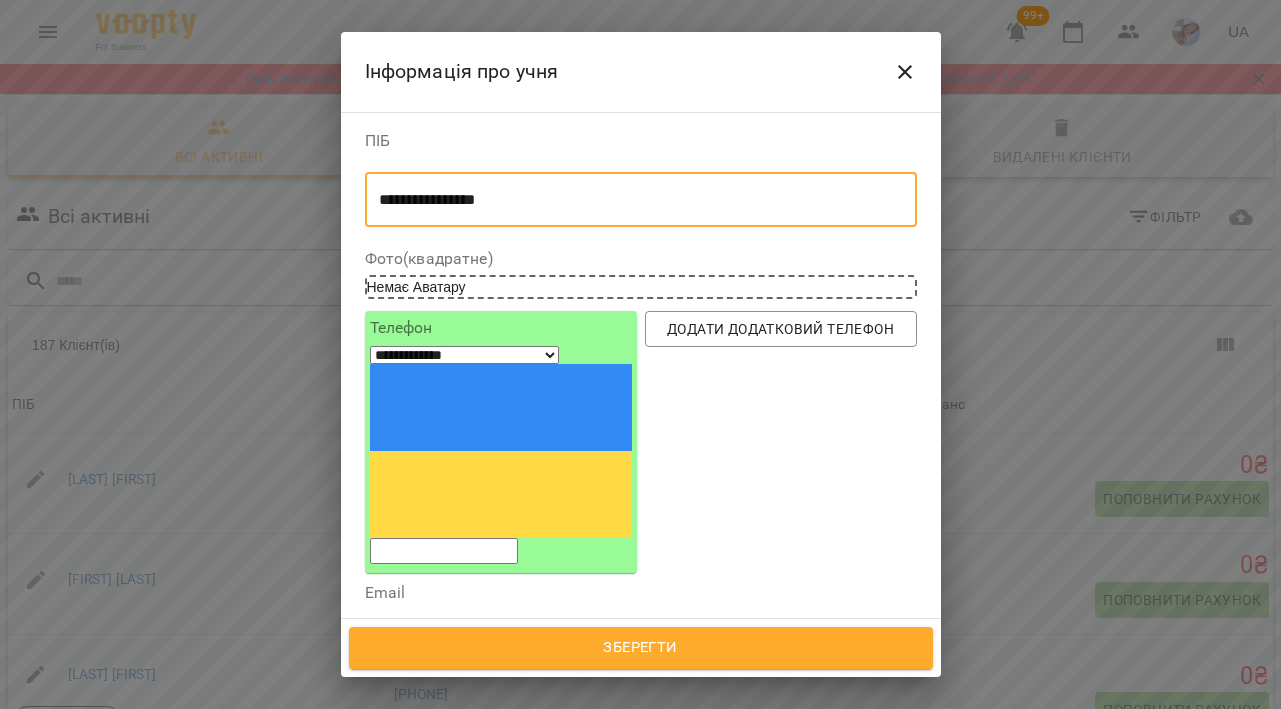 type on "**********" 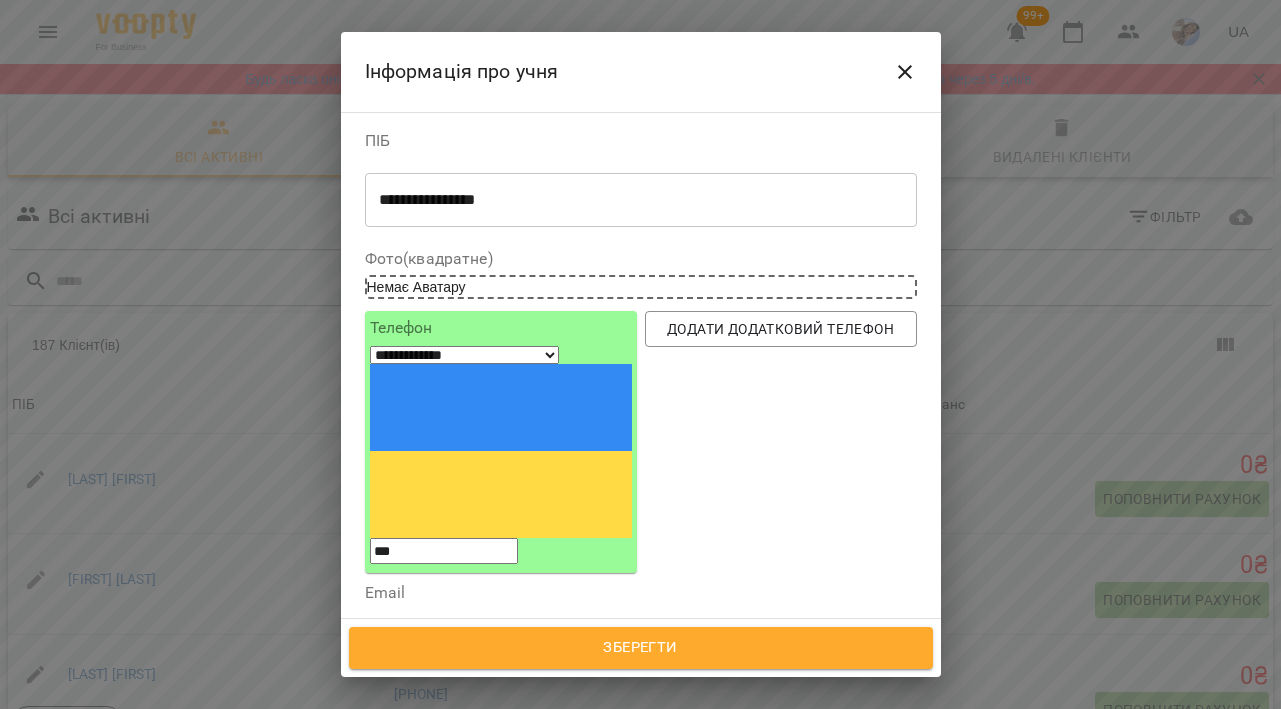 paste on "**********" 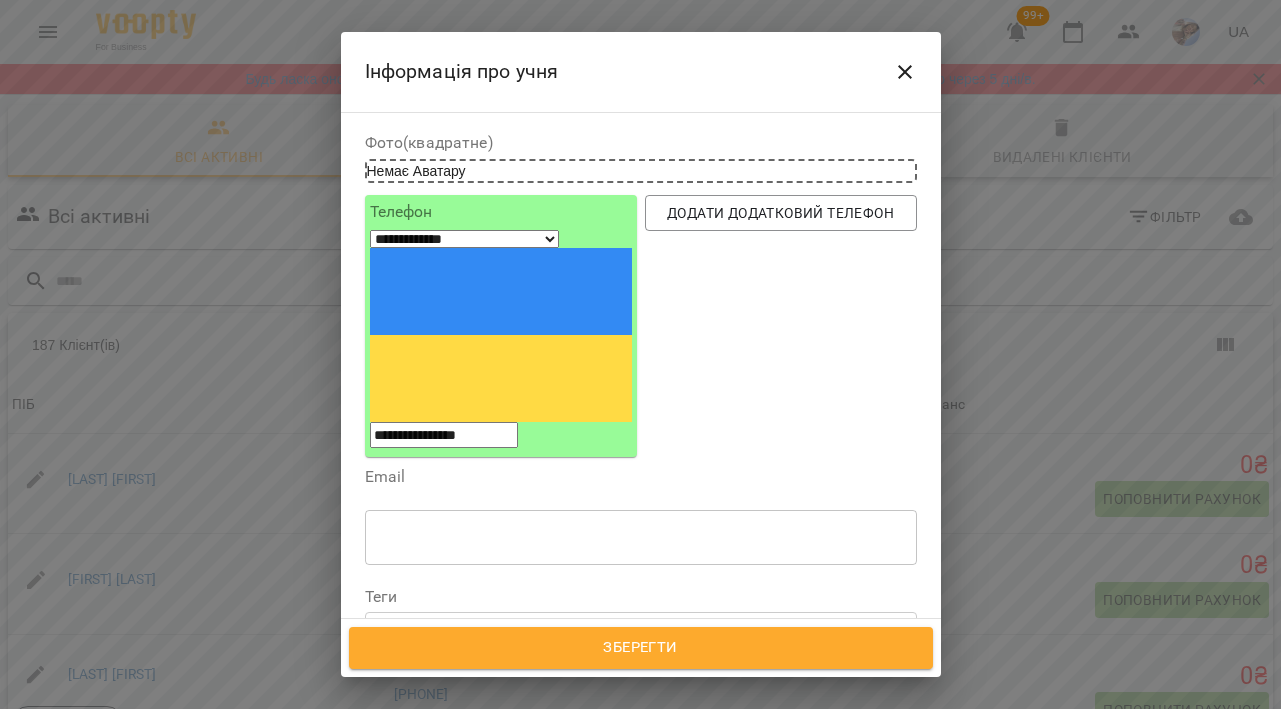 scroll, scrollTop: 119, scrollLeft: 0, axis: vertical 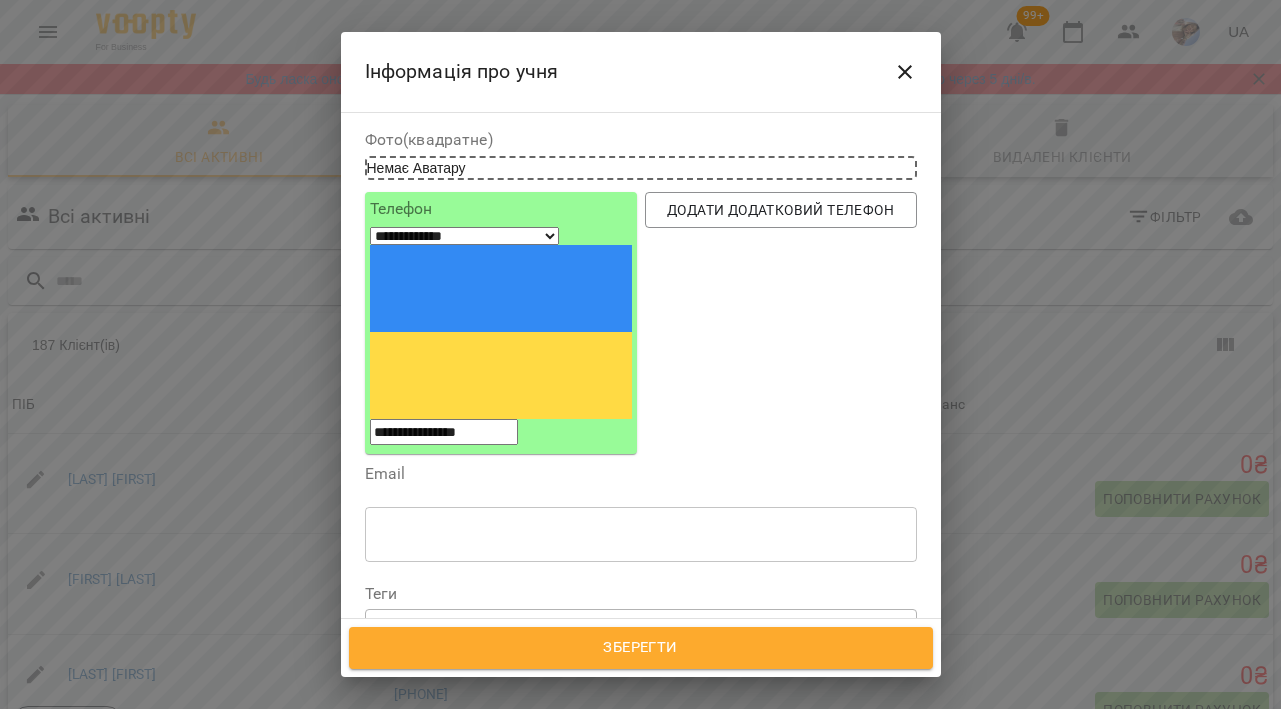 click on "Надрукуйте або оберіть..." at bounding box center (459, 628) 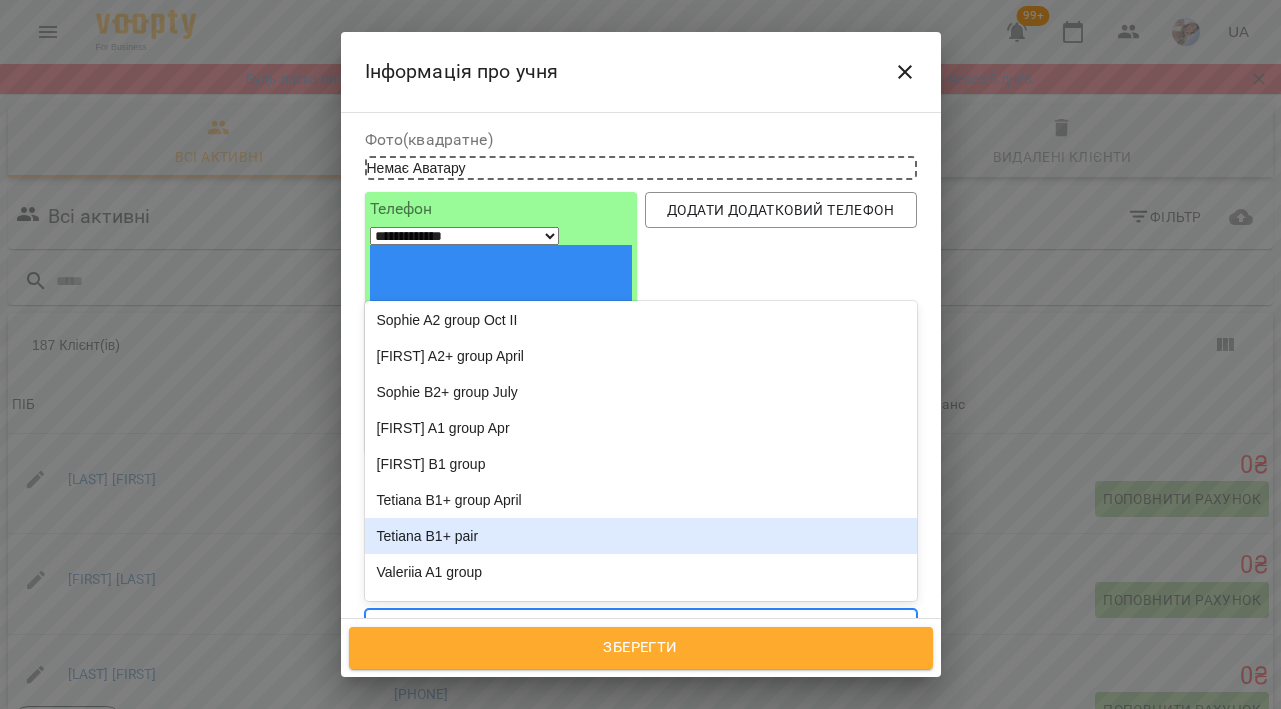 scroll, scrollTop: 444, scrollLeft: 0, axis: vertical 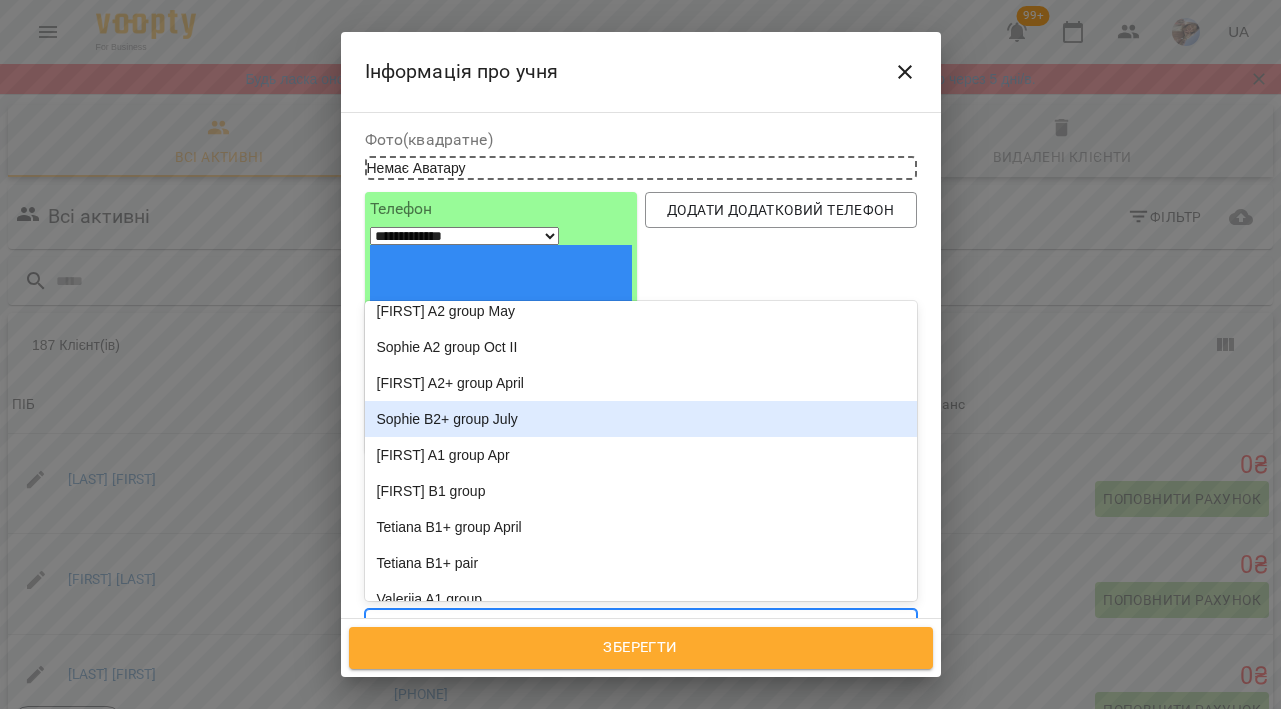 click on "Sophie B2+ group July" at bounding box center [641, 419] 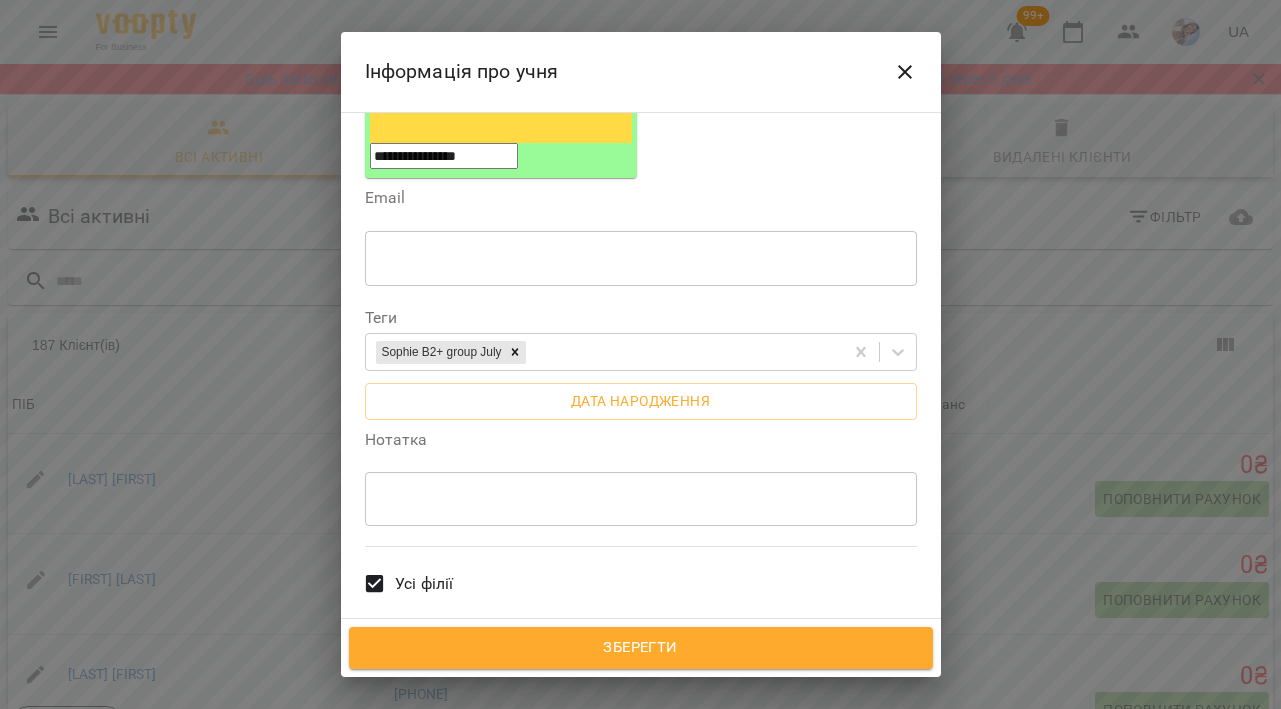 click on "Всі викладачі" at bounding box center [446, 671] 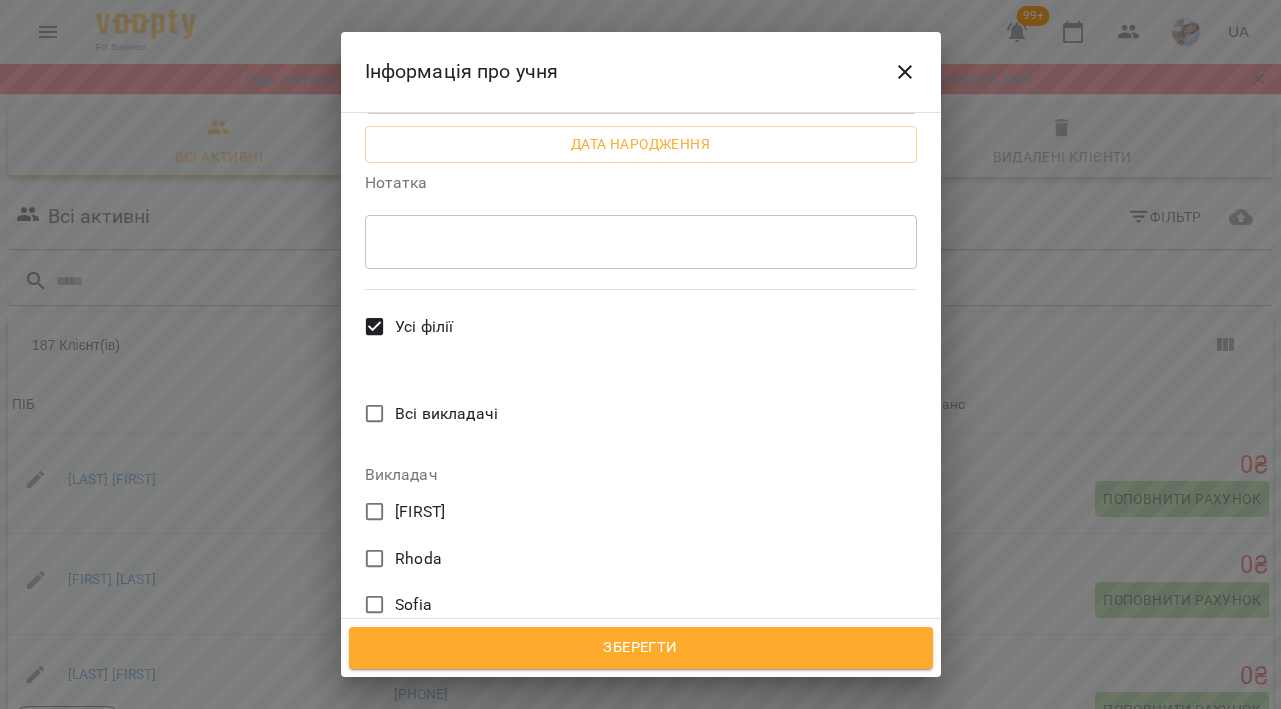 scroll, scrollTop: 653, scrollLeft: 0, axis: vertical 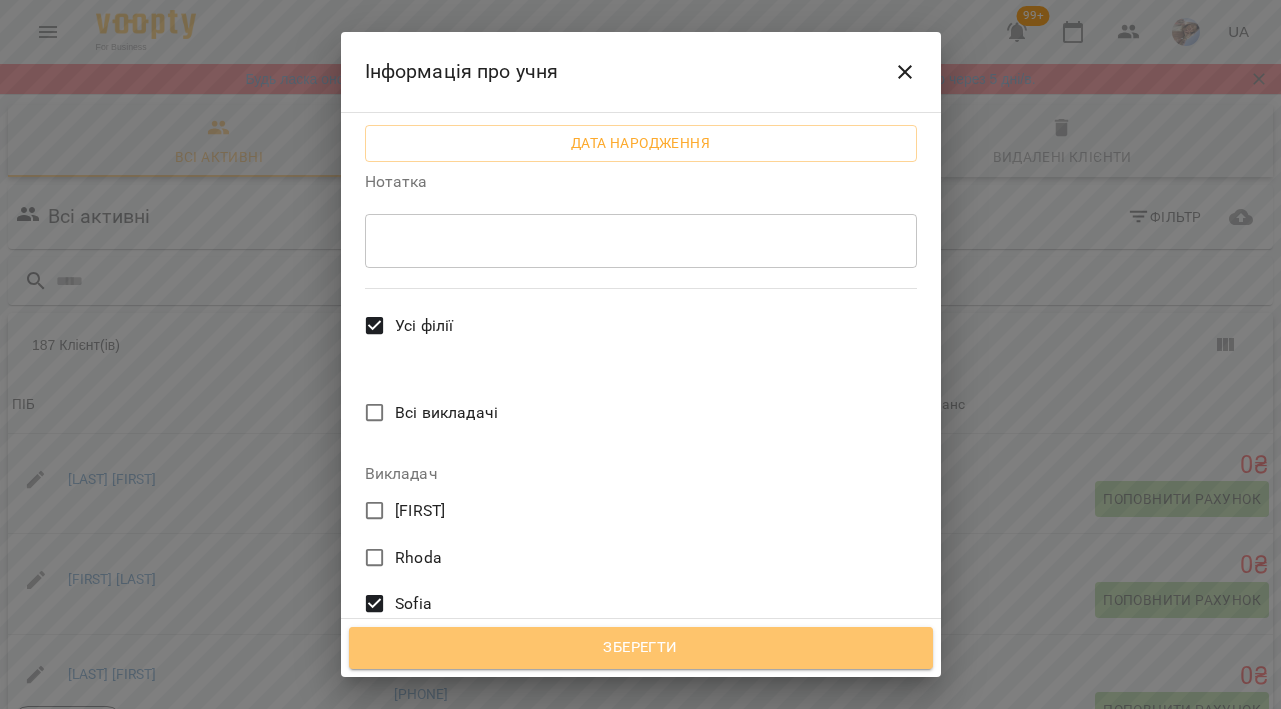 click on "Зберегти" at bounding box center [641, 648] 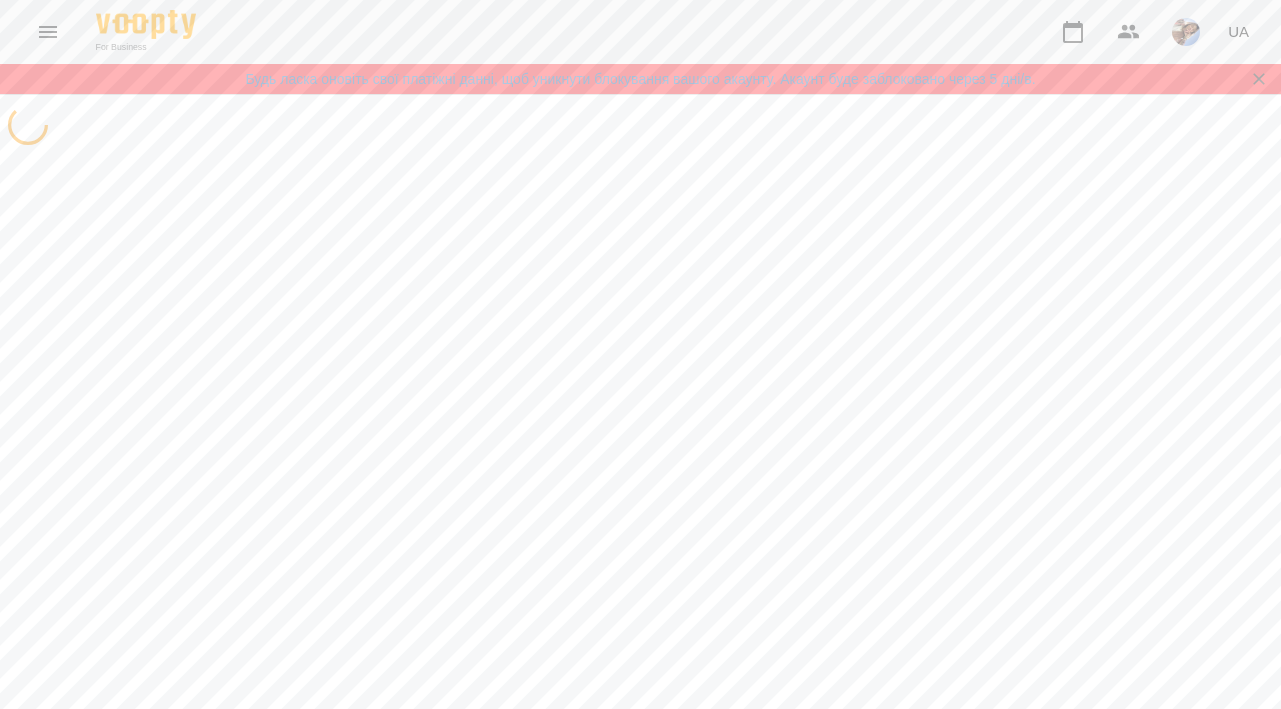 scroll, scrollTop: 0, scrollLeft: 0, axis: both 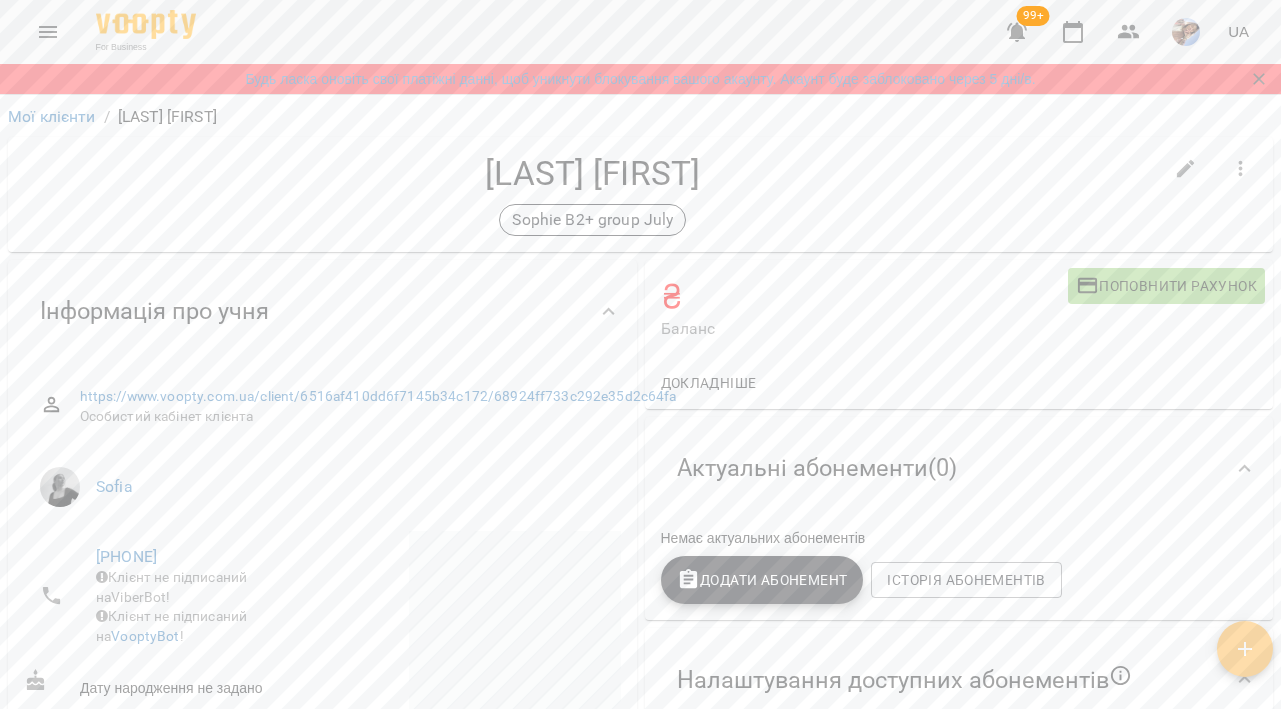 click 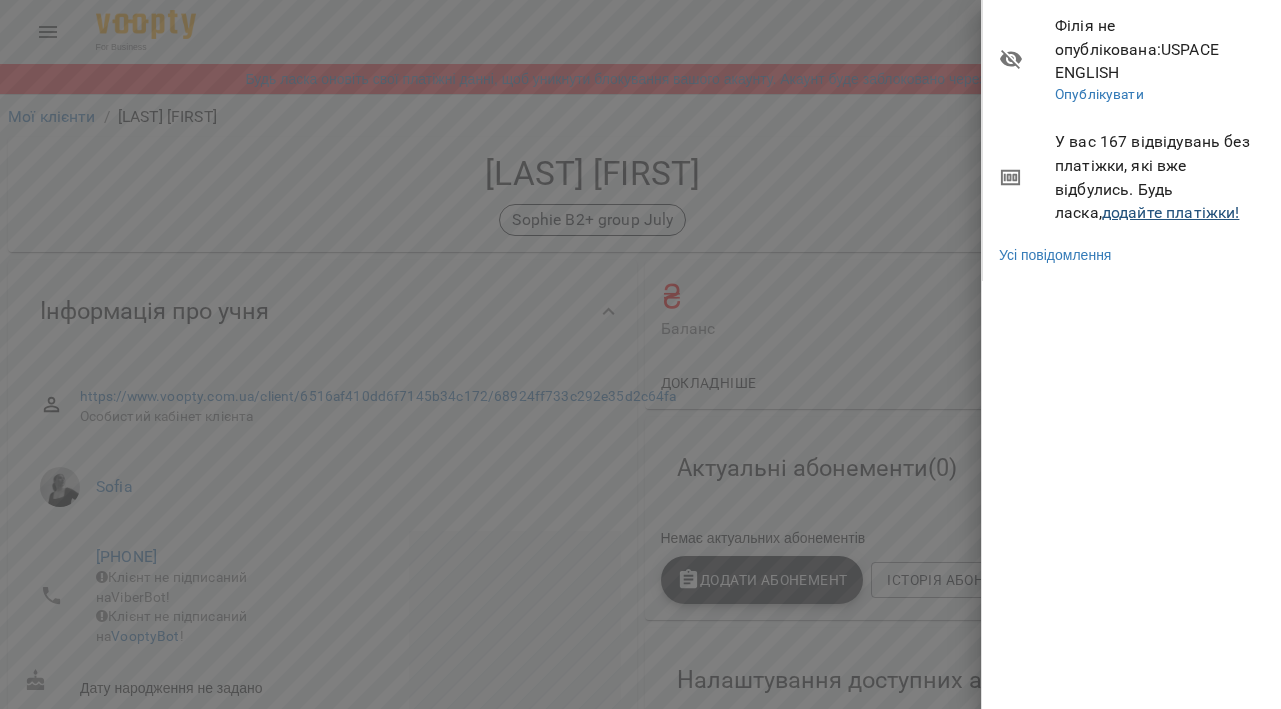 click on "додайте платіжки!" at bounding box center (1171, 212) 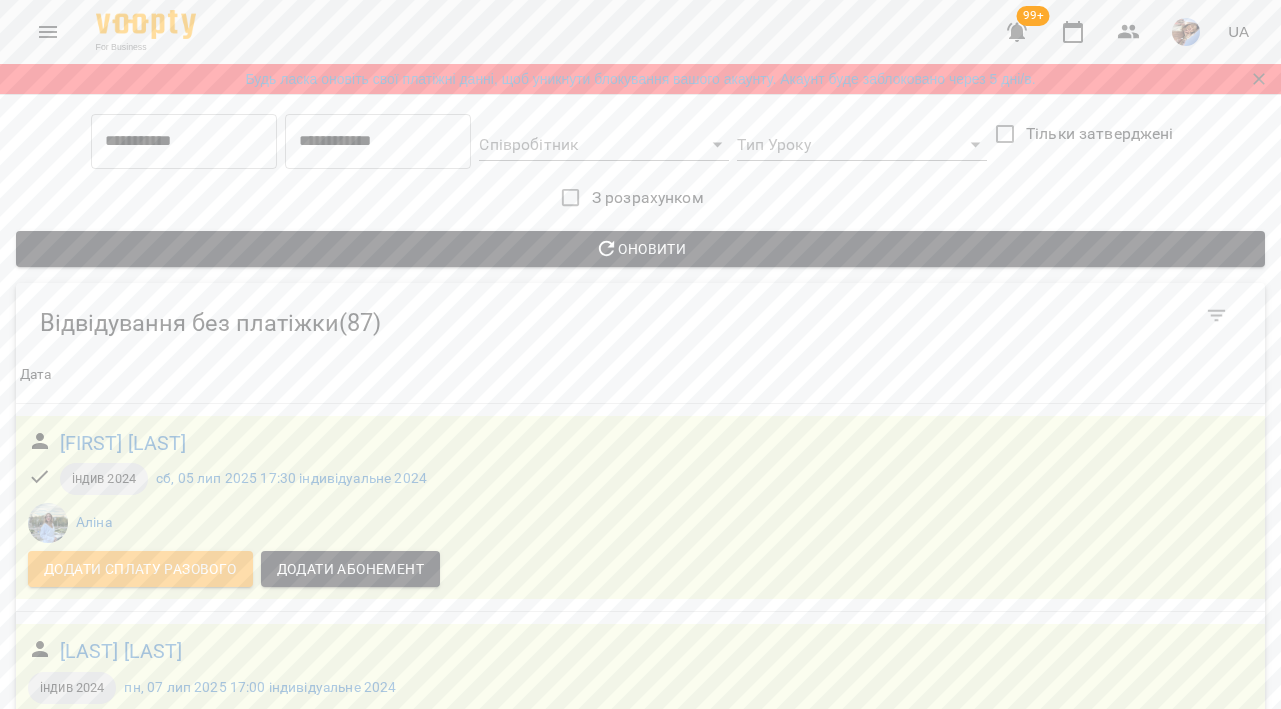 scroll, scrollTop: 4140, scrollLeft: 0, axis: vertical 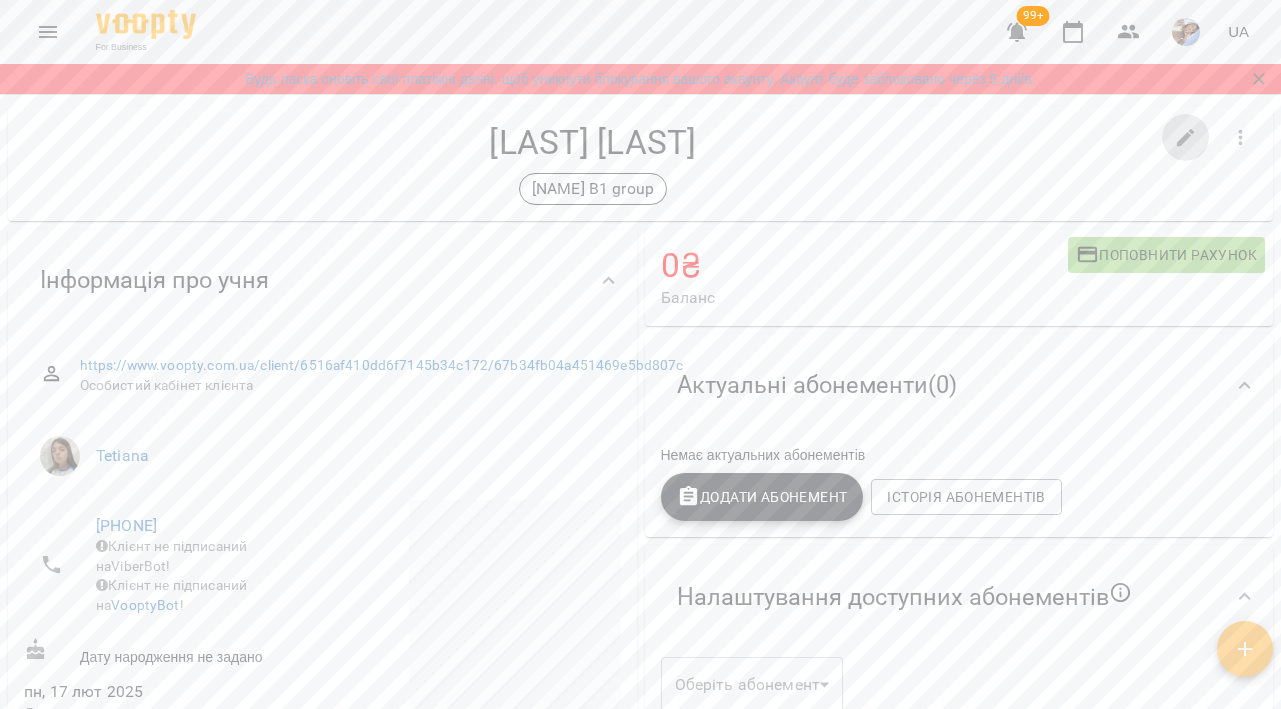 click 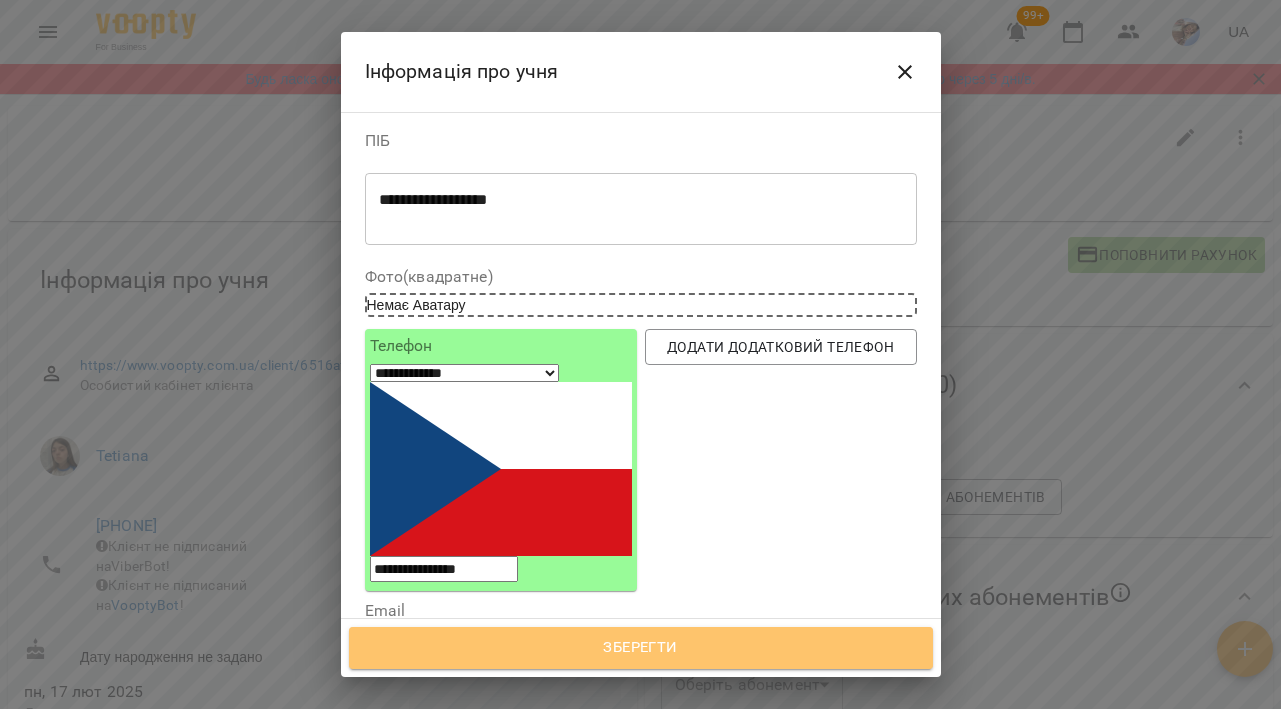 click on "Зберегти" at bounding box center [641, 648] 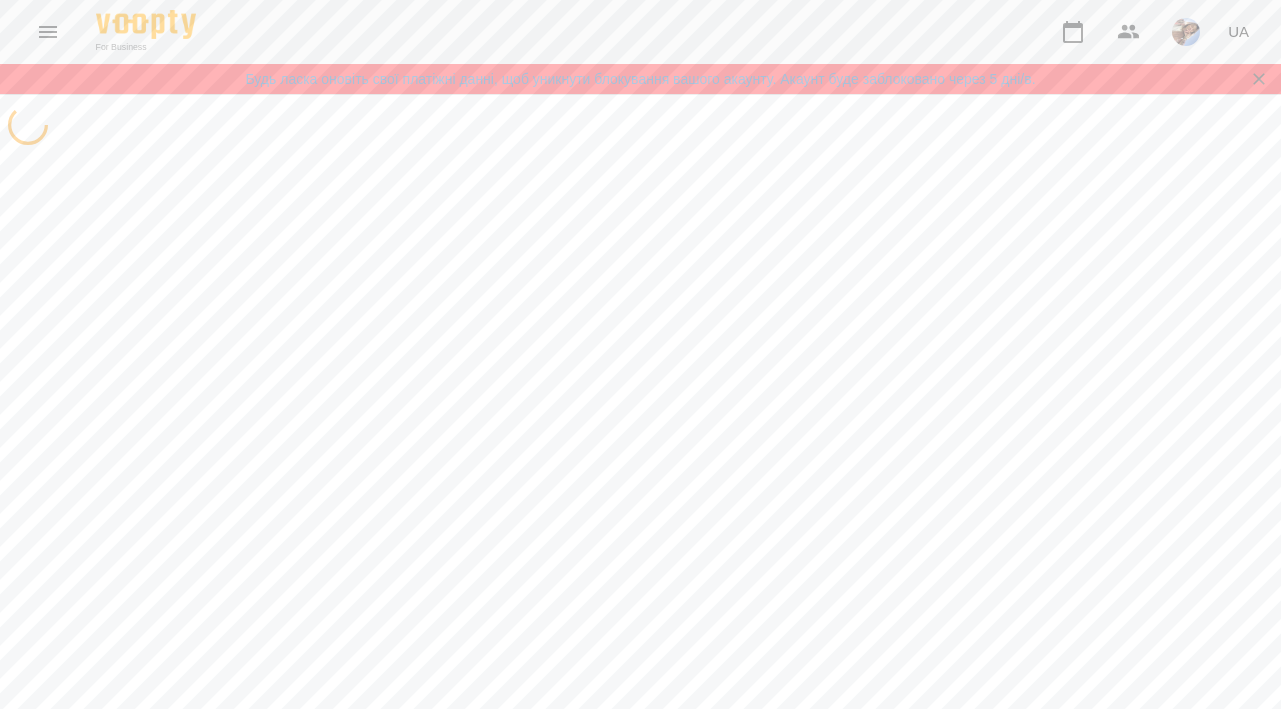 scroll, scrollTop: 0, scrollLeft: 0, axis: both 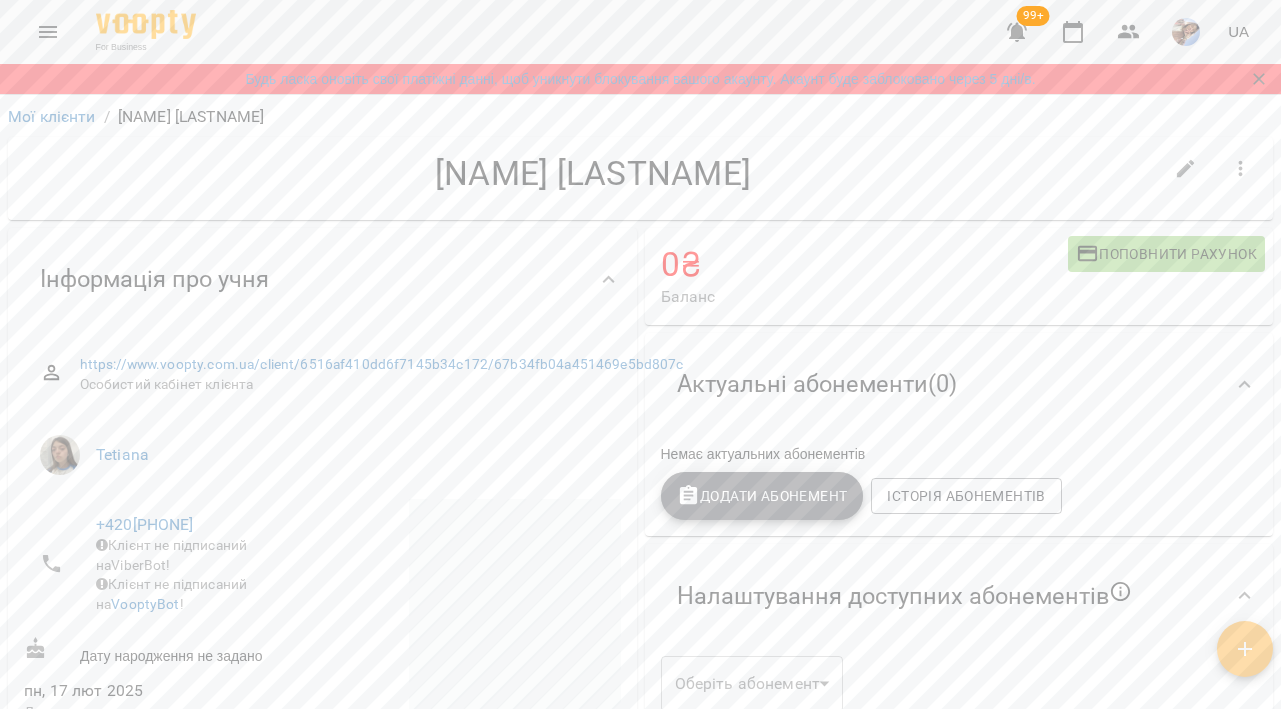click on "Додати Абонемент" at bounding box center (762, 496) 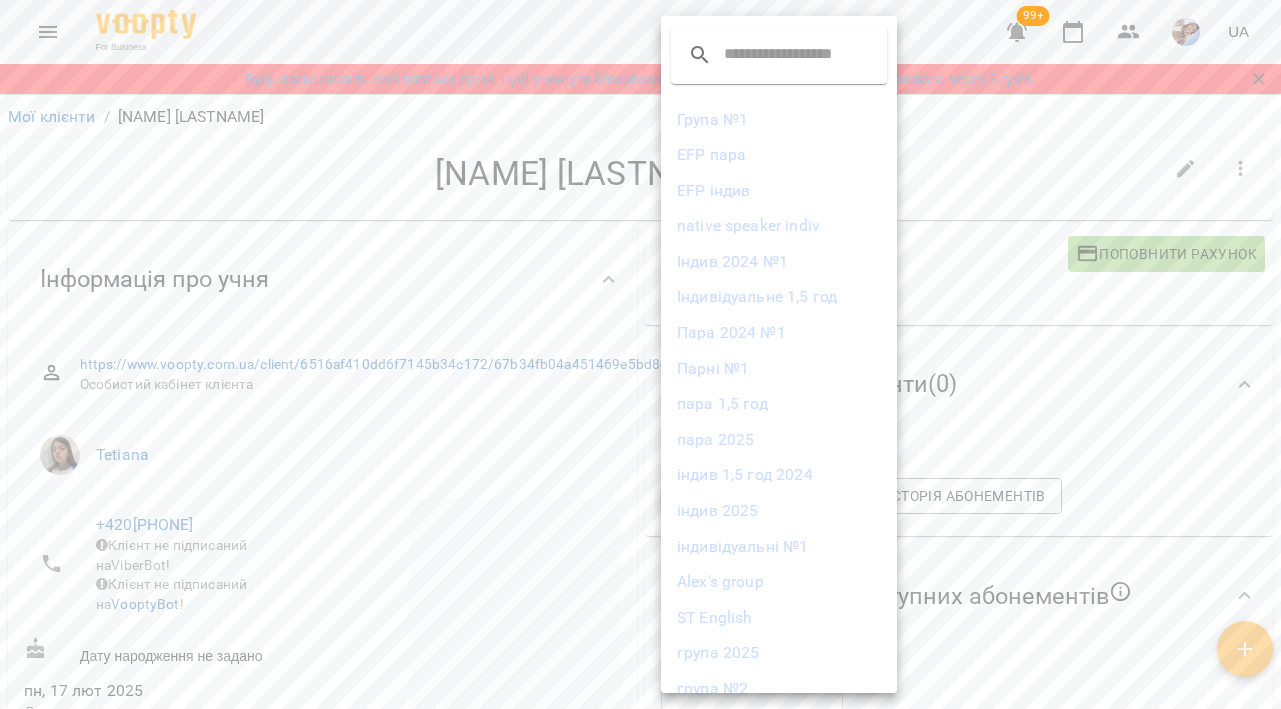 scroll, scrollTop: 67, scrollLeft: 0, axis: vertical 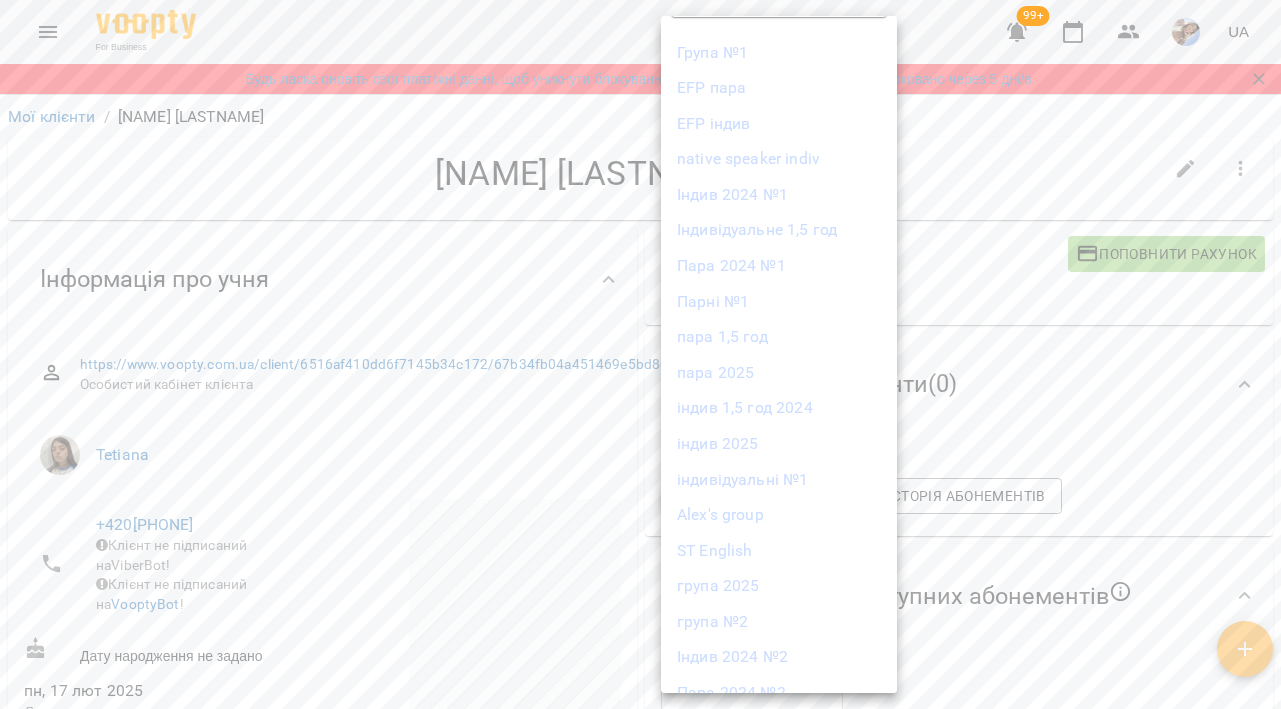click on "група 2025" at bounding box center (779, 586) 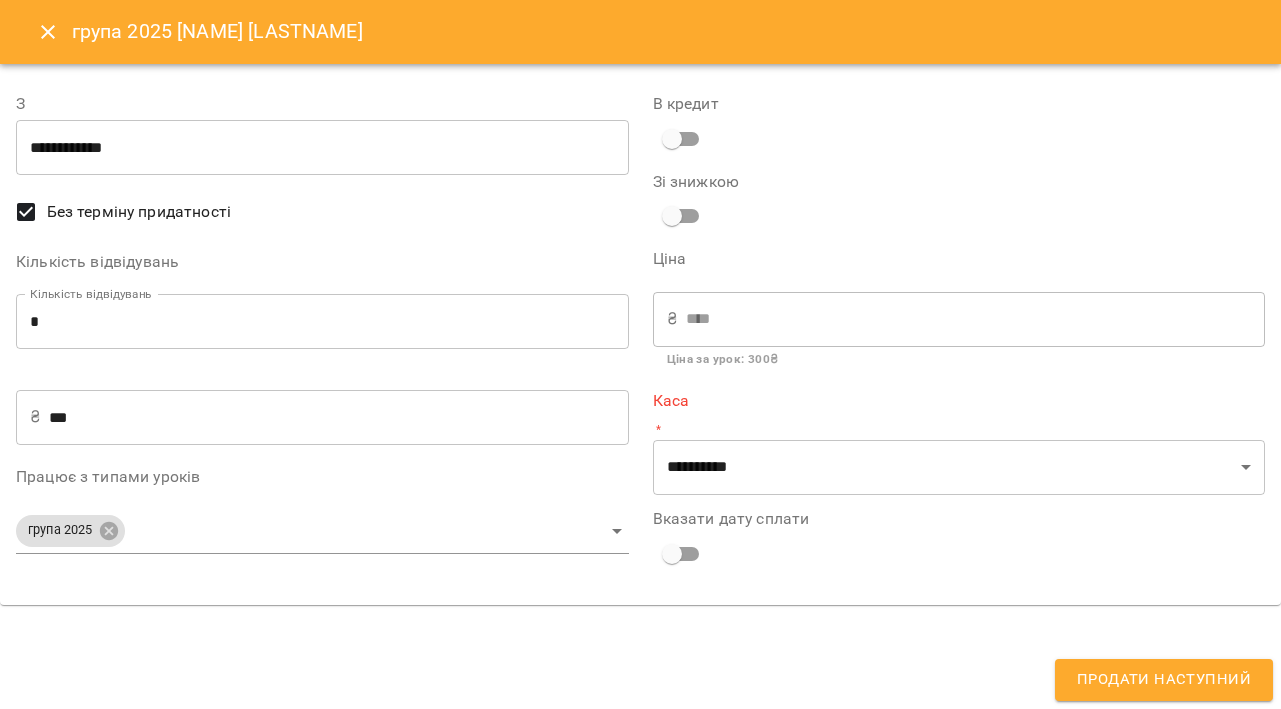 type on "**********" 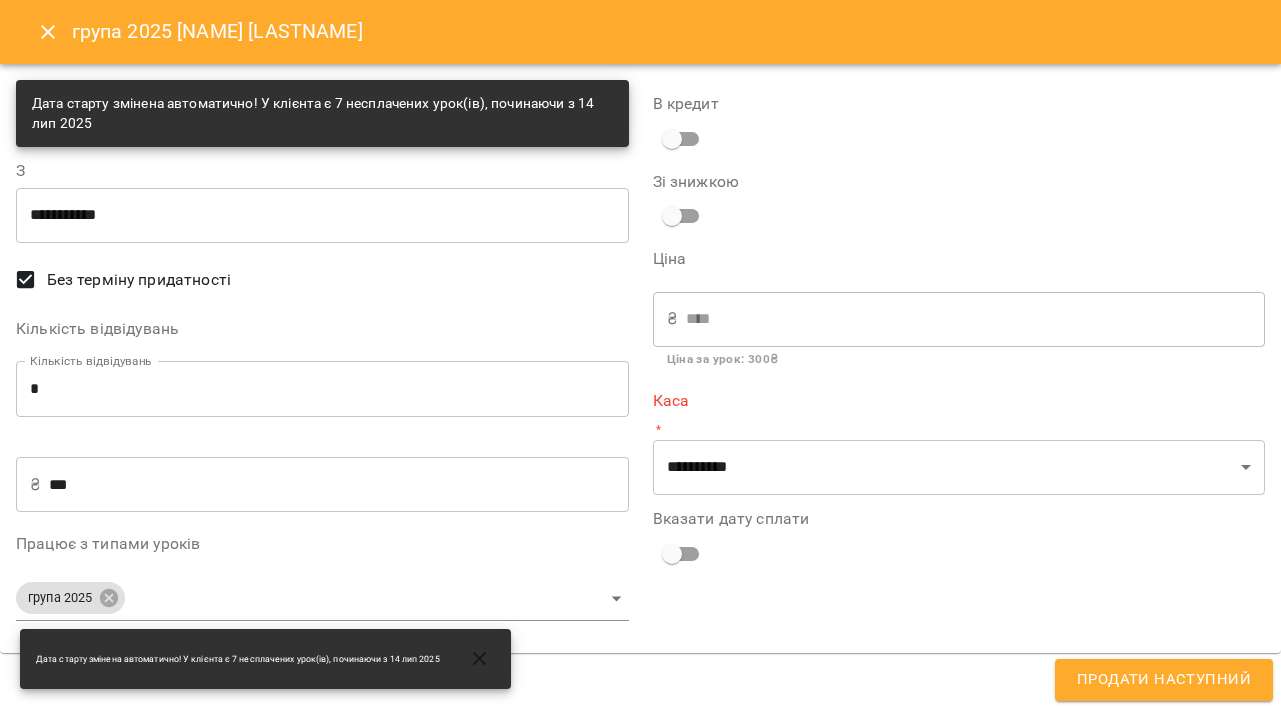 click 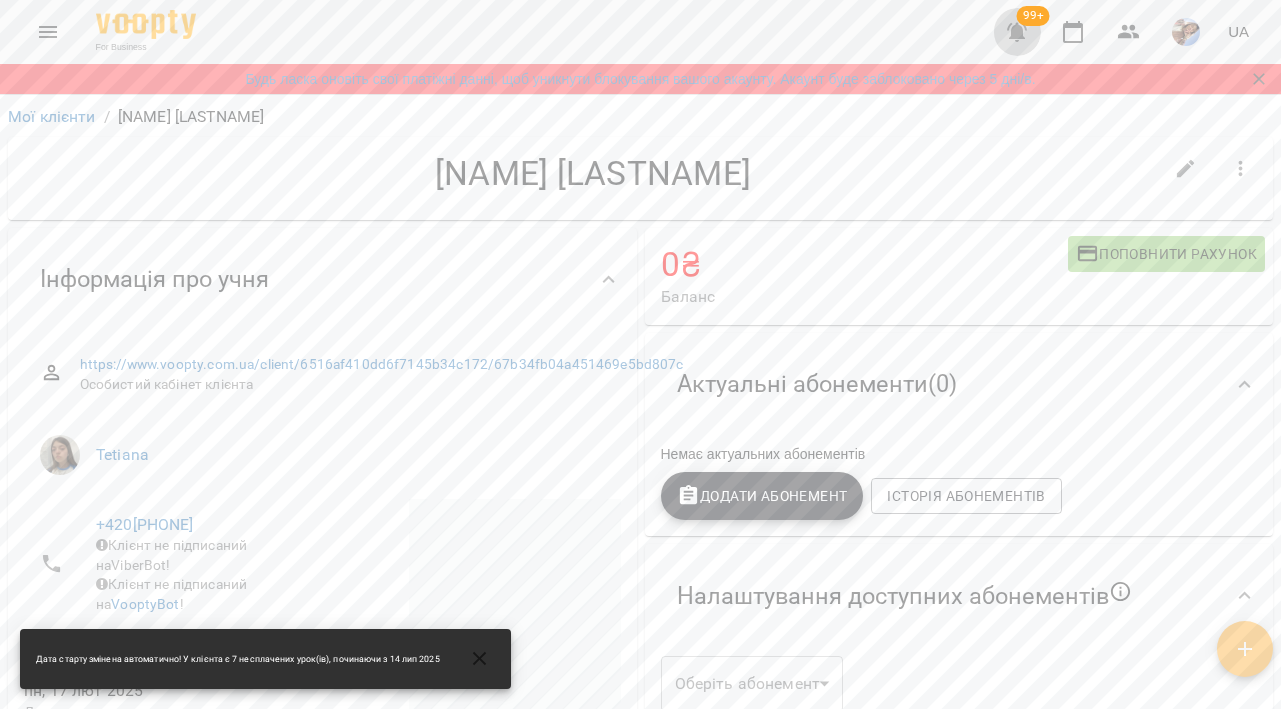 click 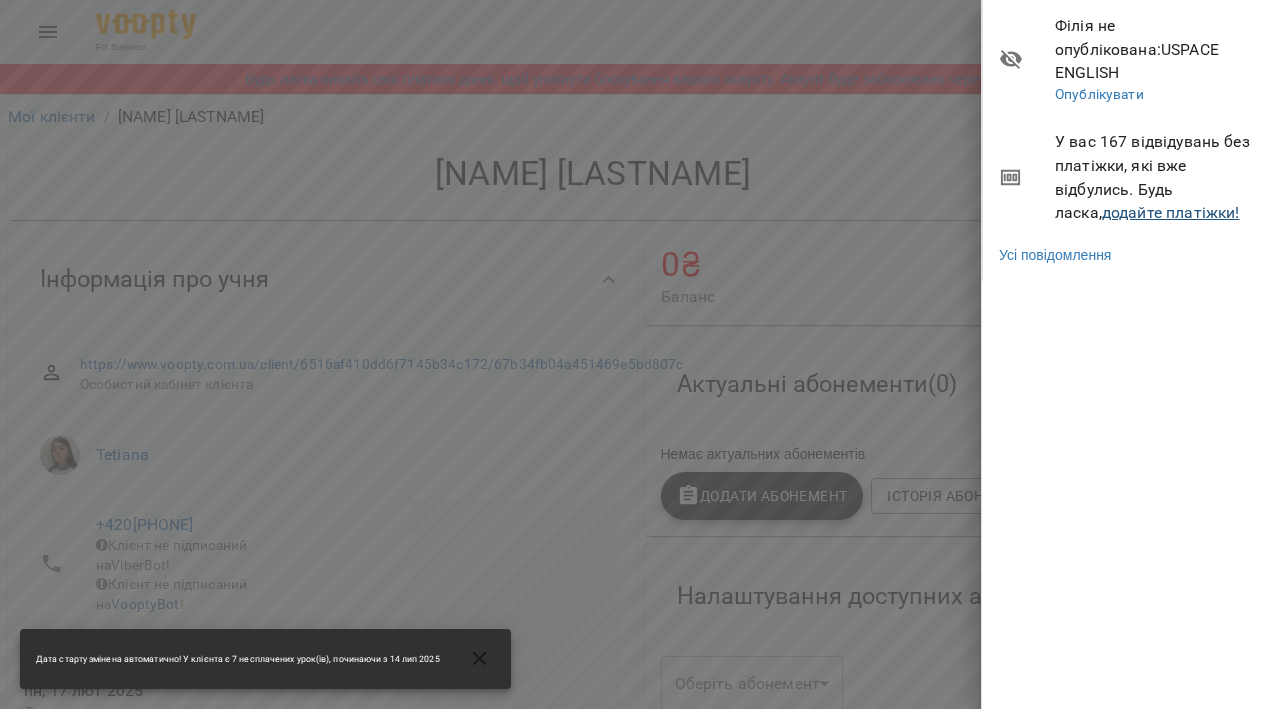 click on "додайте платіжки!" at bounding box center [1171, 212] 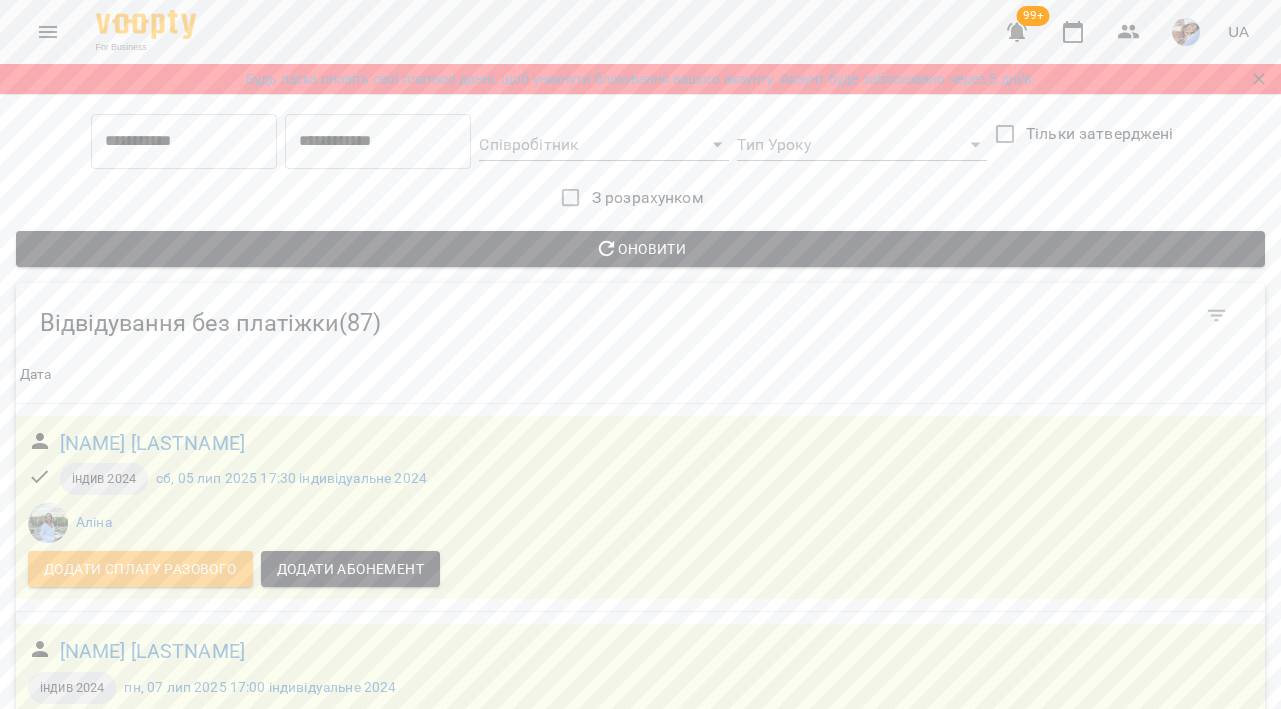 scroll, scrollTop: 15340, scrollLeft: 0, axis: vertical 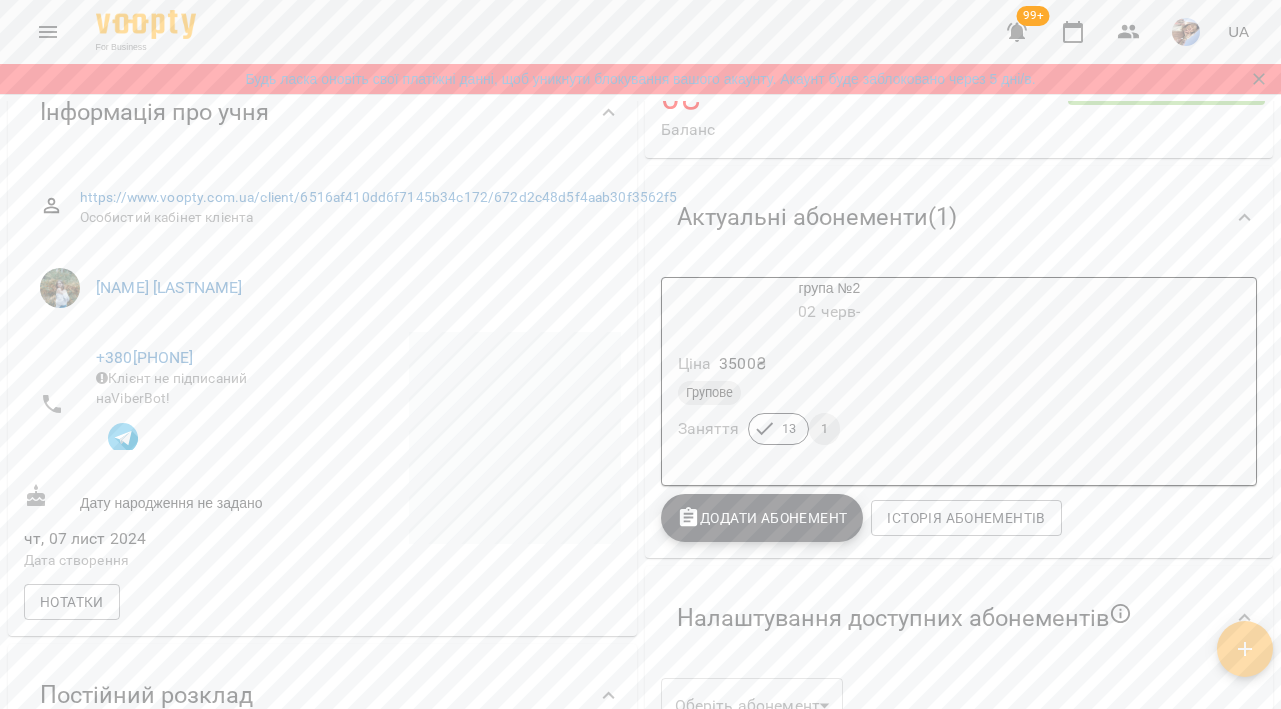 click on "Додати Абонемент" at bounding box center (762, 518) 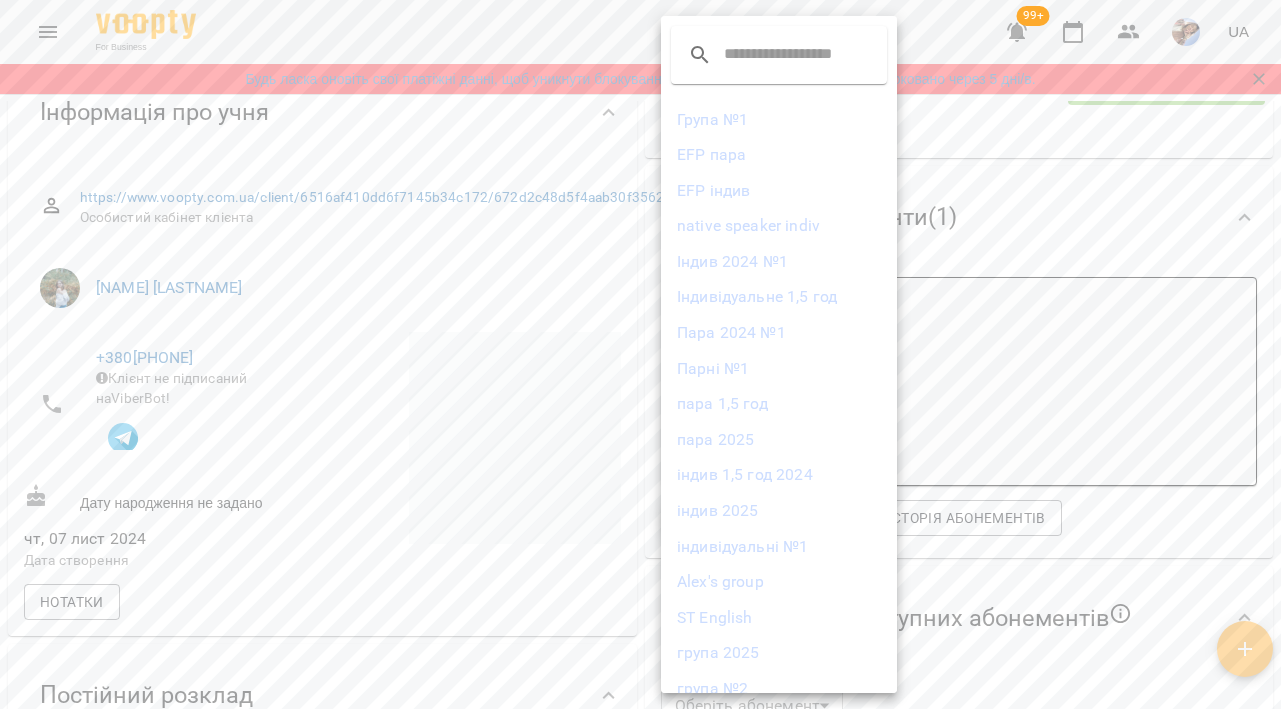 click on "група 2025" at bounding box center (779, 653) 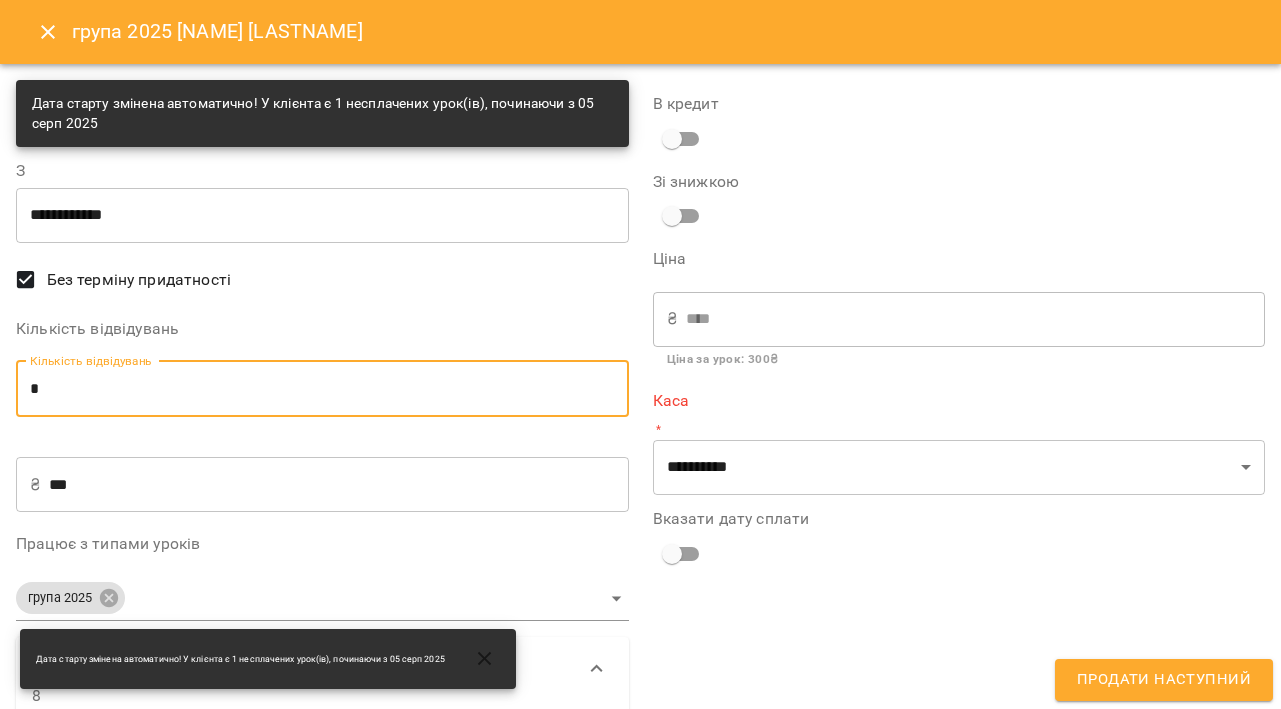 click on "*" at bounding box center [322, 389] 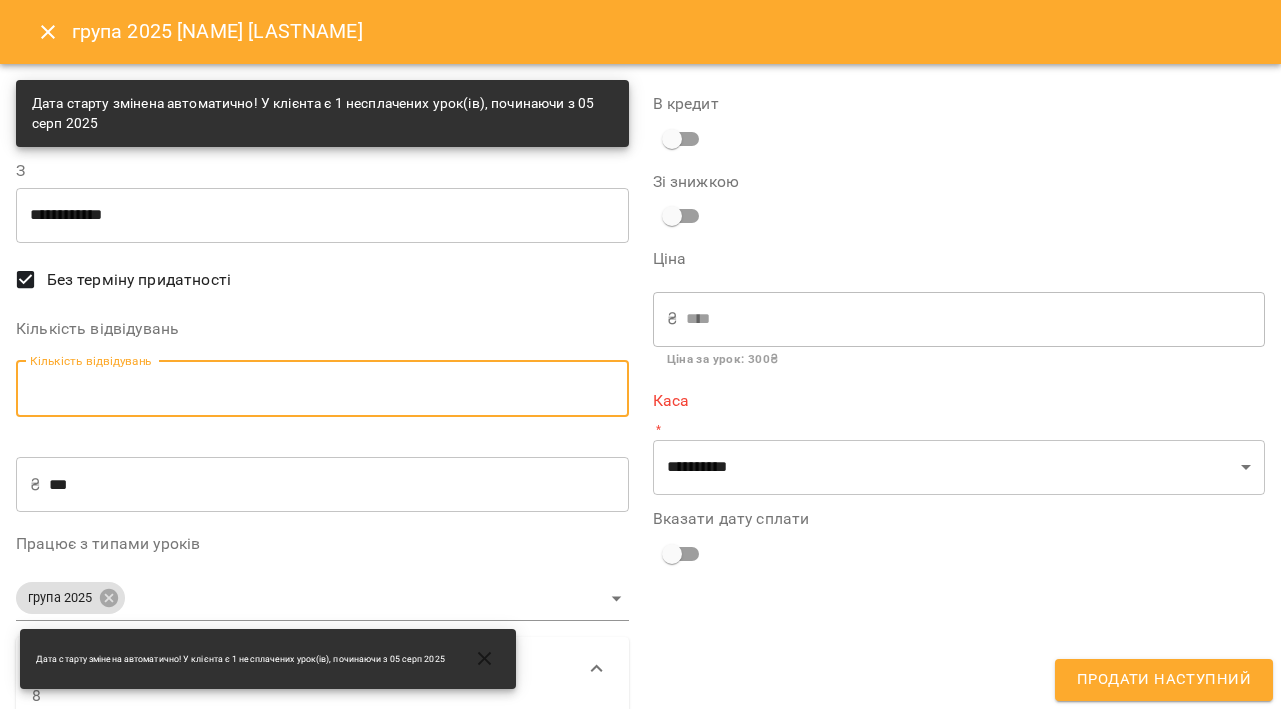 type on "*" 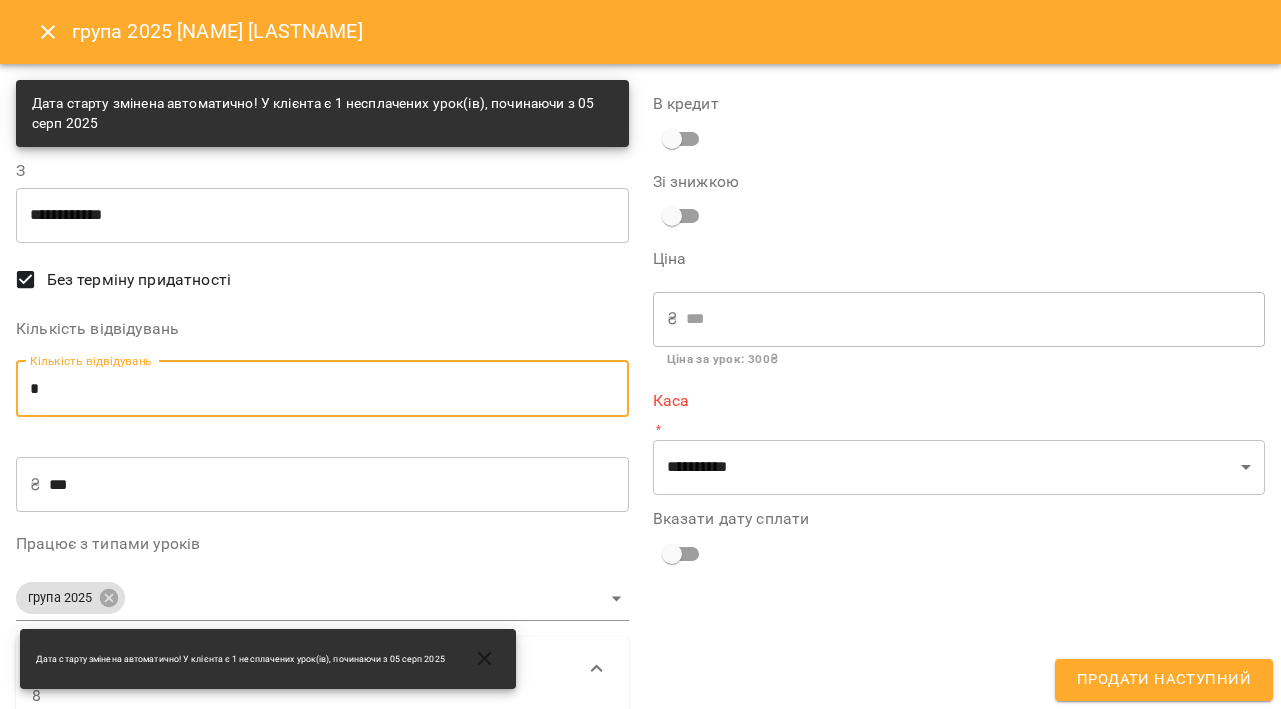 type on "*" 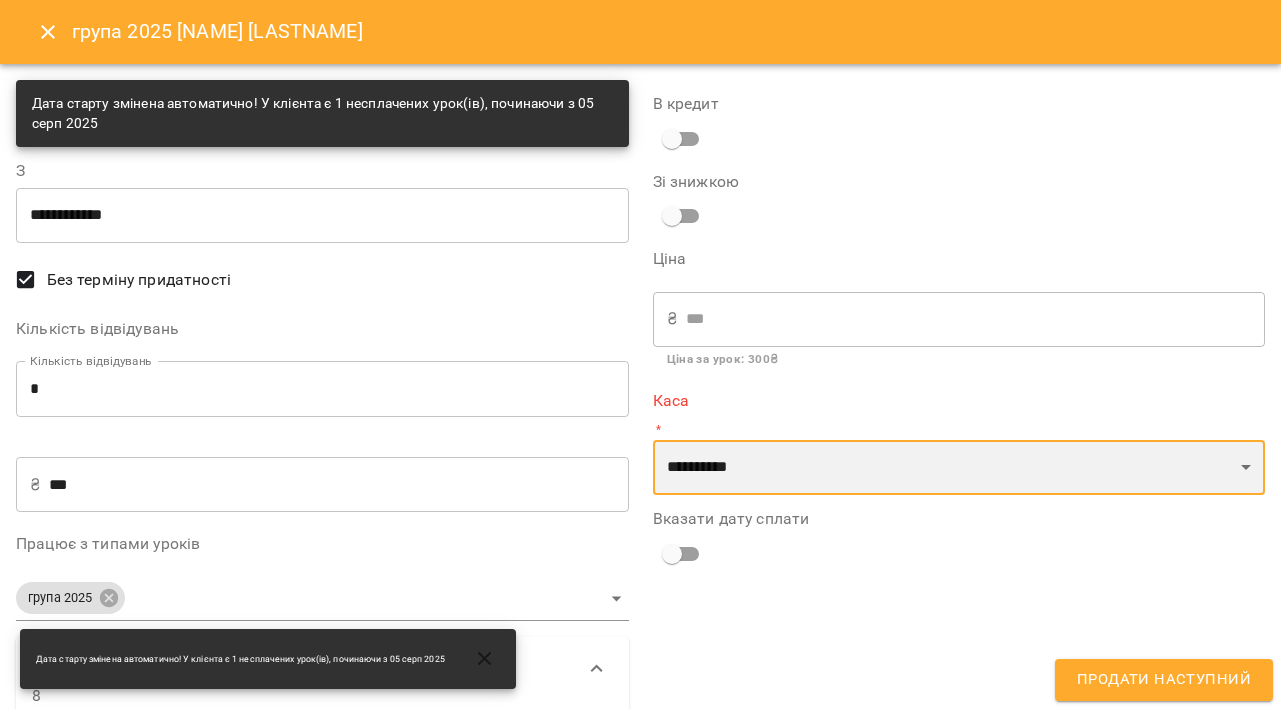 select on "****" 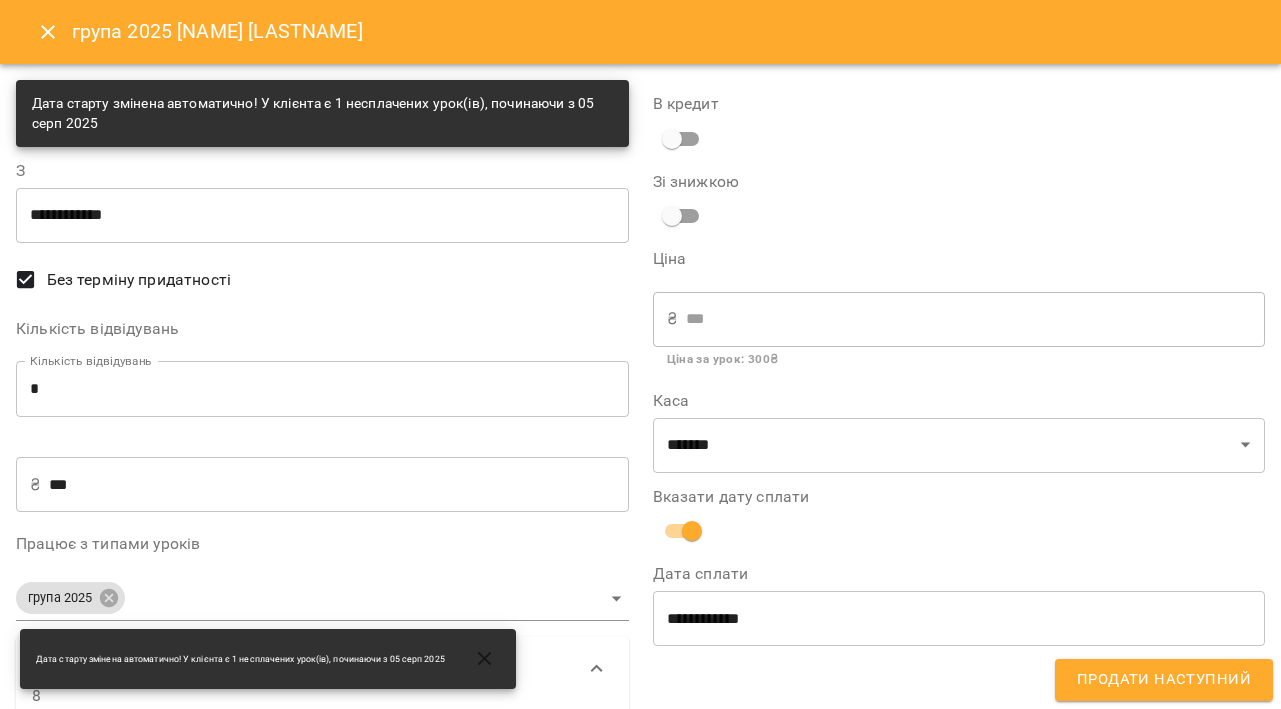 click on "**********" at bounding box center (959, 618) 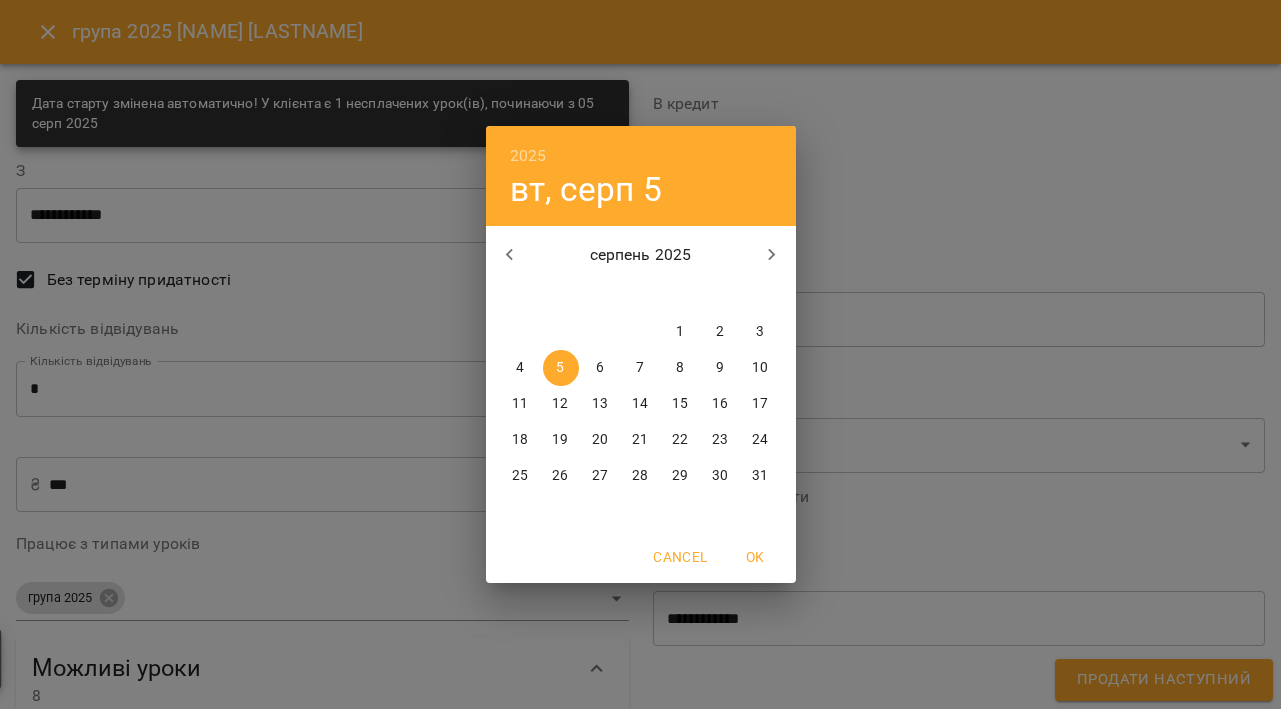 click on "2025 вт, серп 5 серпень 2025 пн вт ср чт пт сб нд 28 29 30 31 1 2 3 4 5 6 7 8 9 10 11 12 13 14 15 16 17 18 19 20 21 22 23 24 25 26 27 28 29 30 31 Cancel OK" at bounding box center [640, 354] 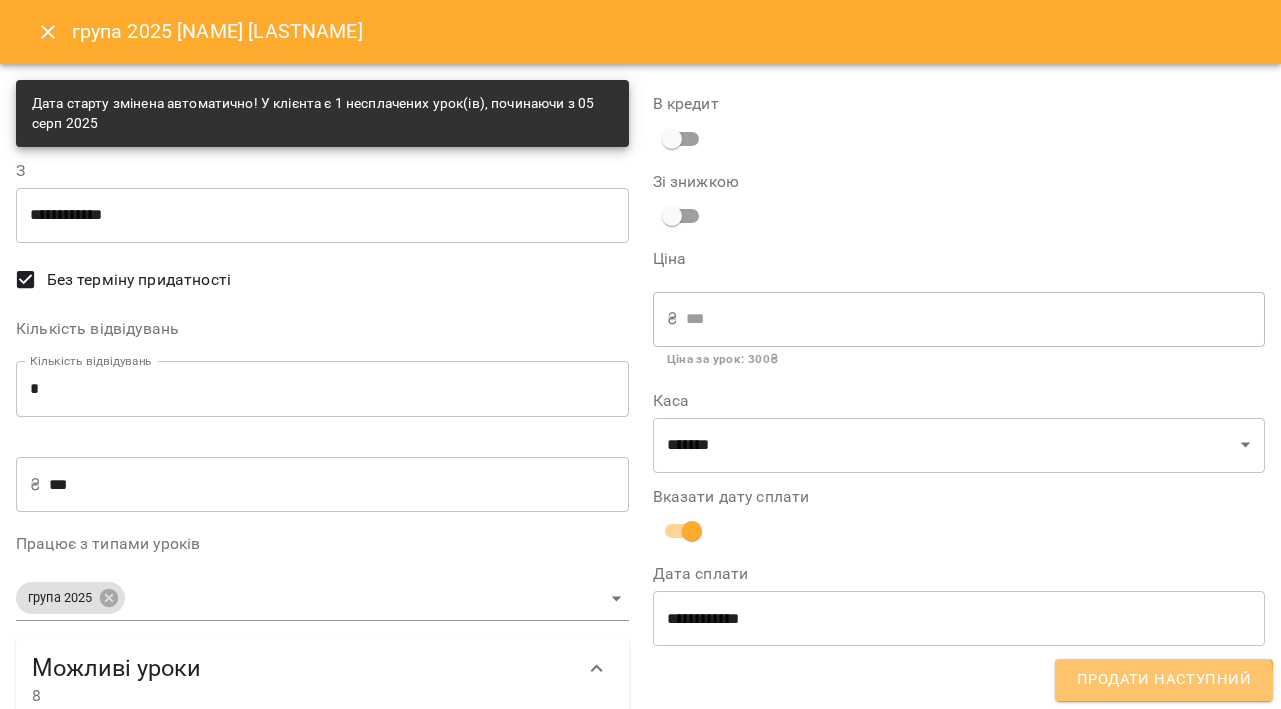 click on "Продати наступний" at bounding box center [1164, 680] 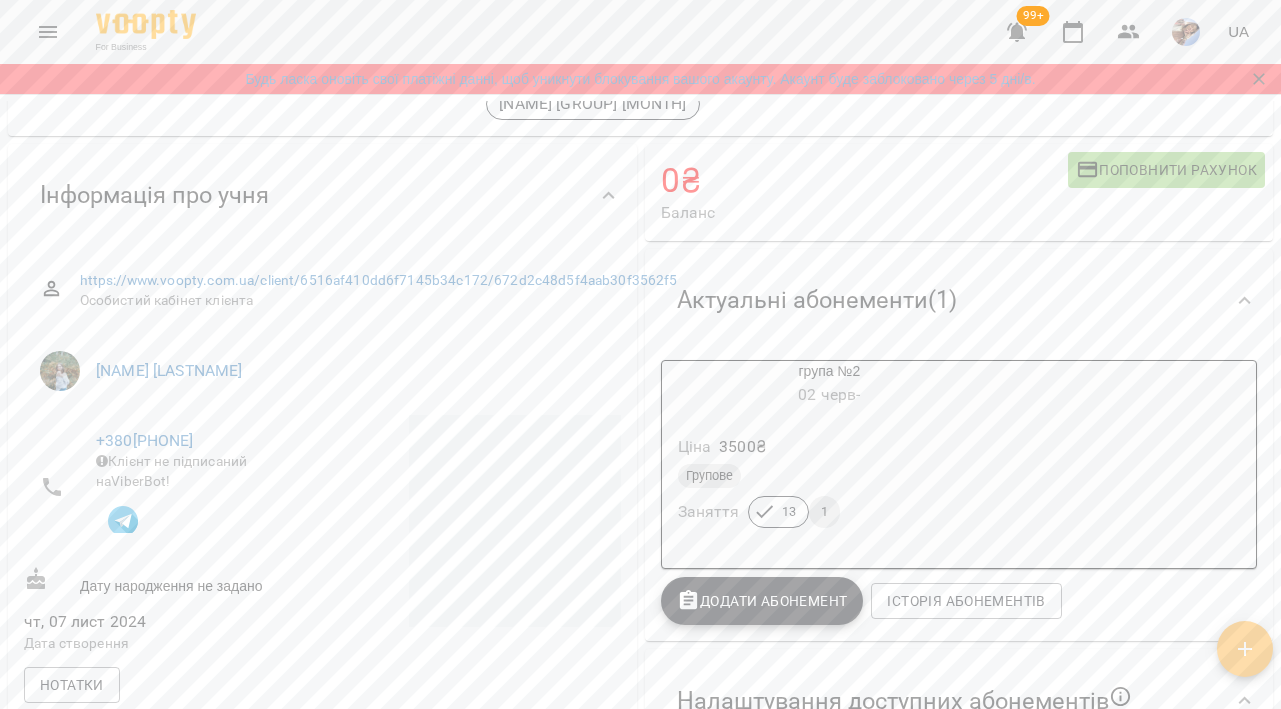 scroll, scrollTop: 13, scrollLeft: 0, axis: vertical 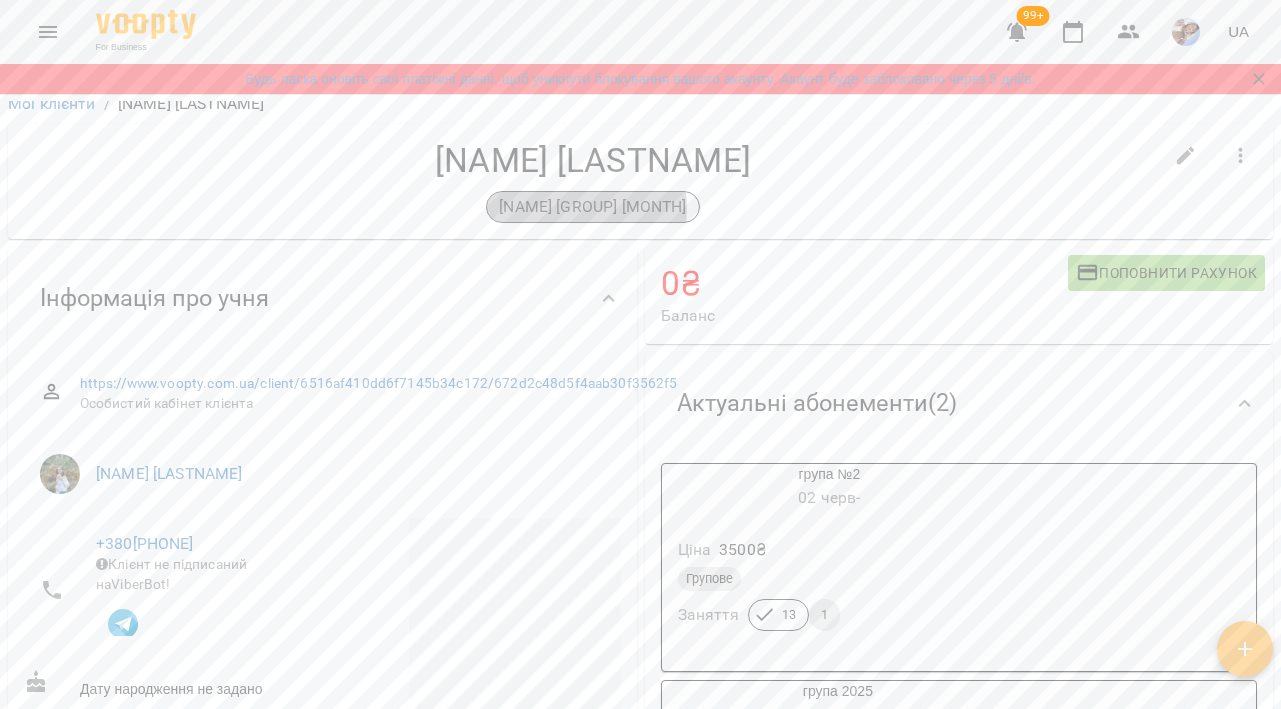 click on "[NAME] [GROUP] [MONTH]" at bounding box center (592, 207) 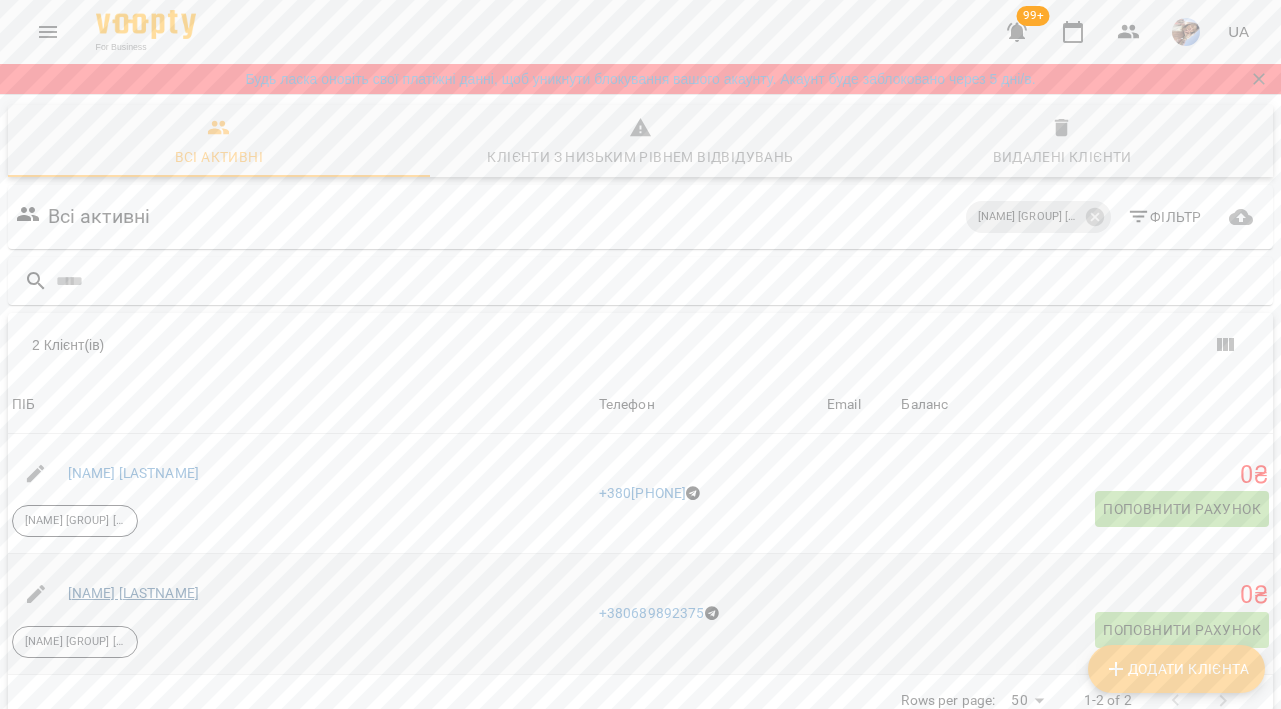 click on "[NAME] [LASTNAME]" at bounding box center [134, 593] 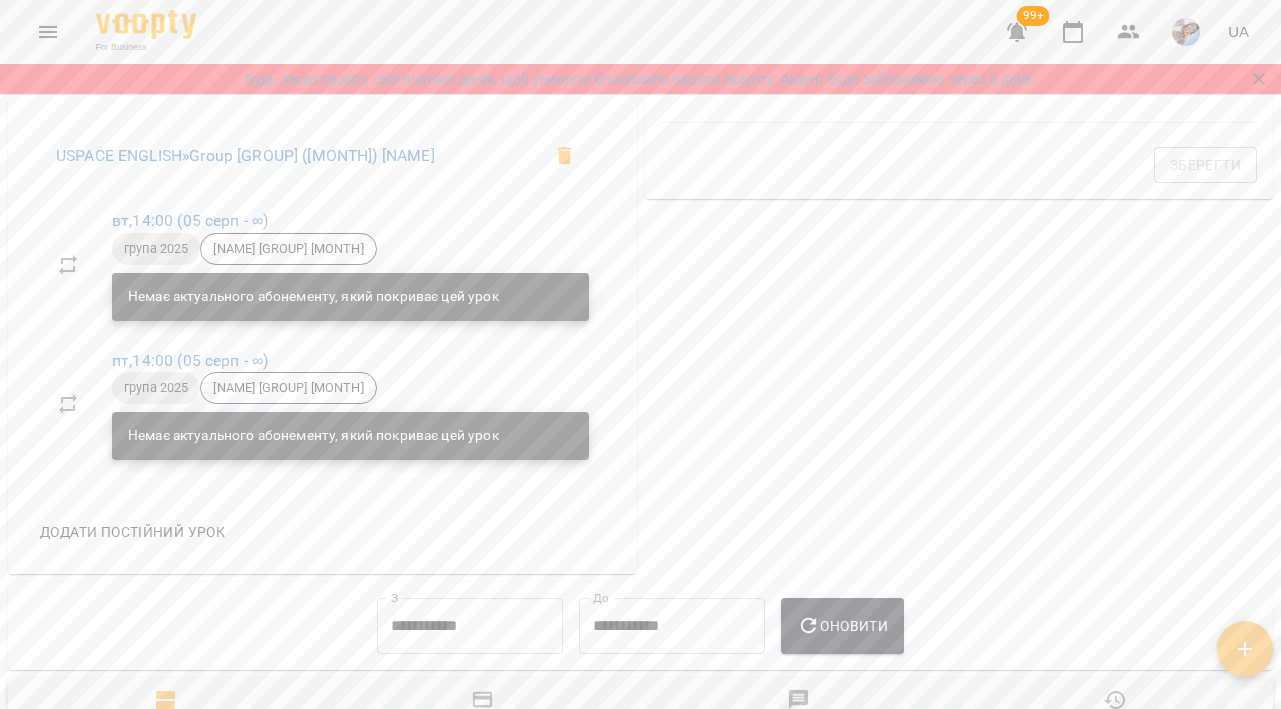 scroll, scrollTop: 1134, scrollLeft: 0, axis: vertical 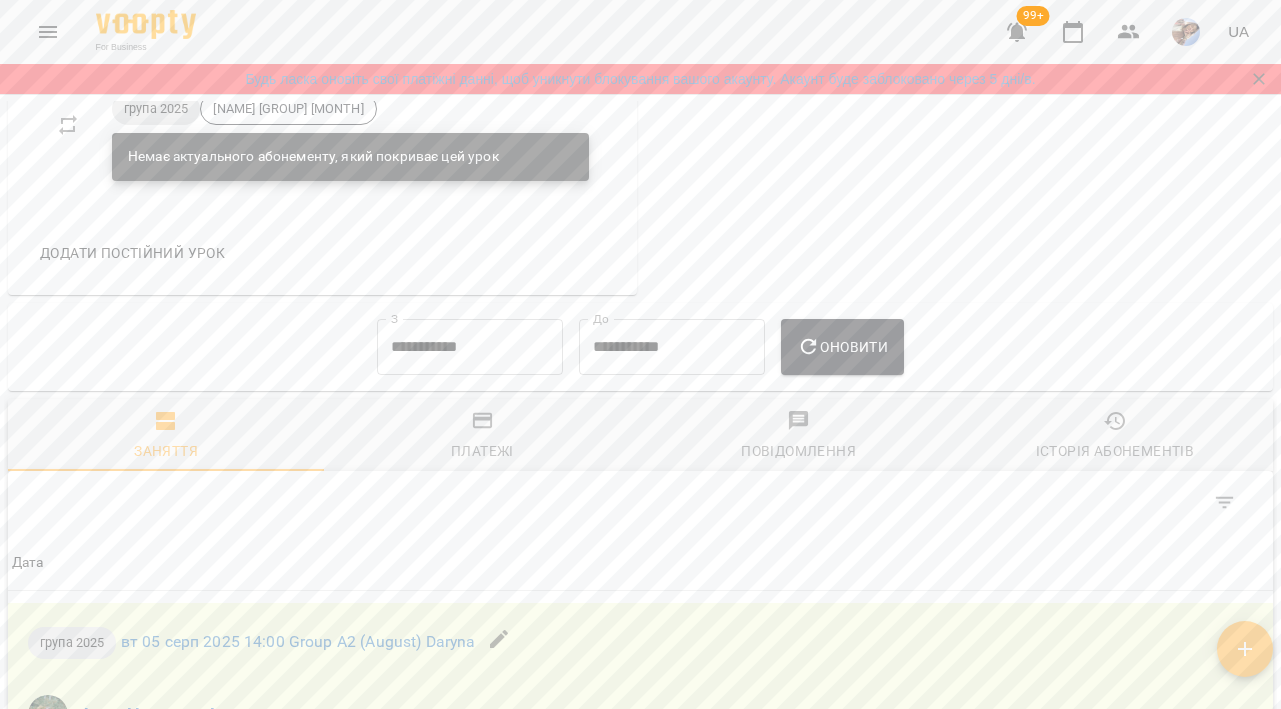 click on "Платежі" at bounding box center (482, 451) 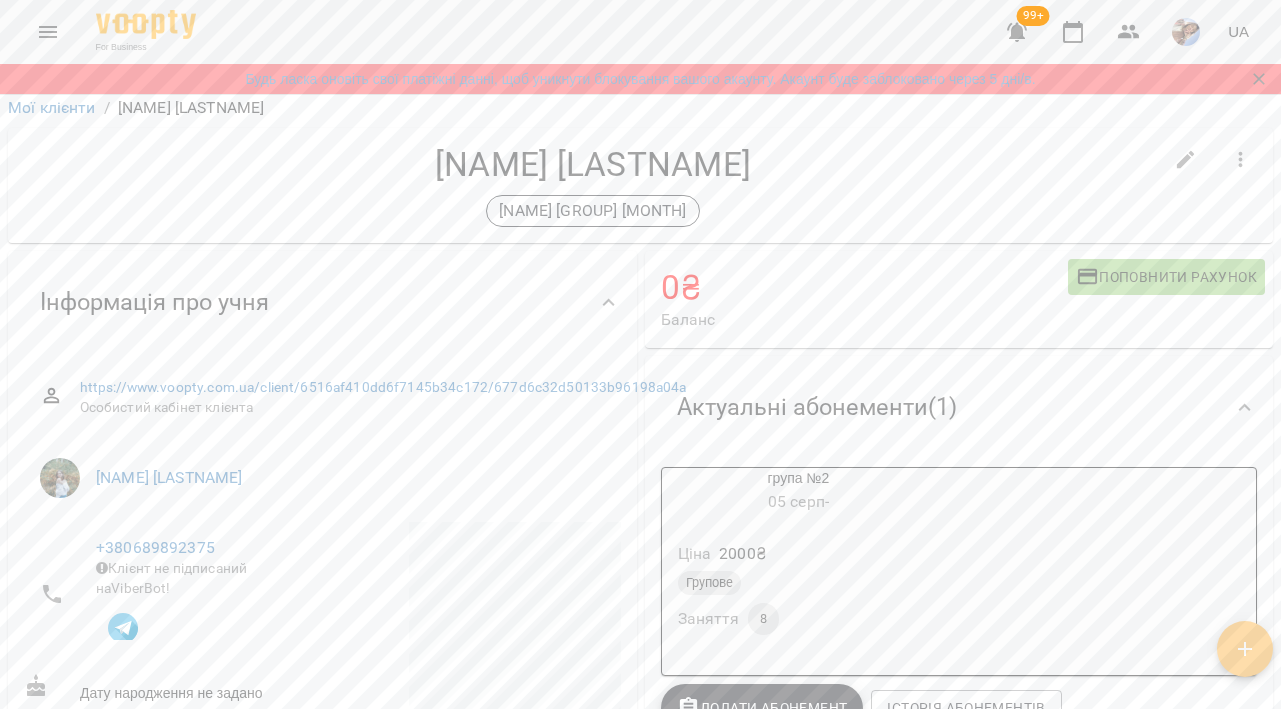 scroll, scrollTop: 297, scrollLeft: 0, axis: vertical 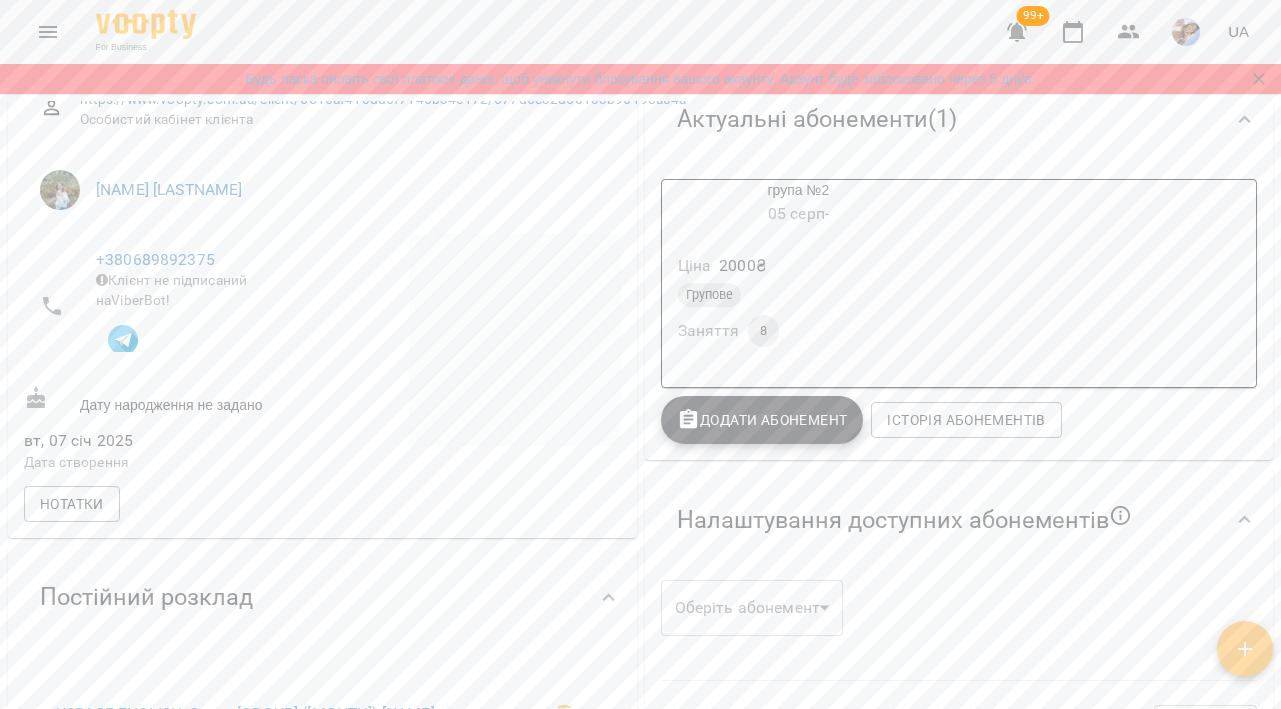 click on "Додати Абонемент" at bounding box center [762, 420] 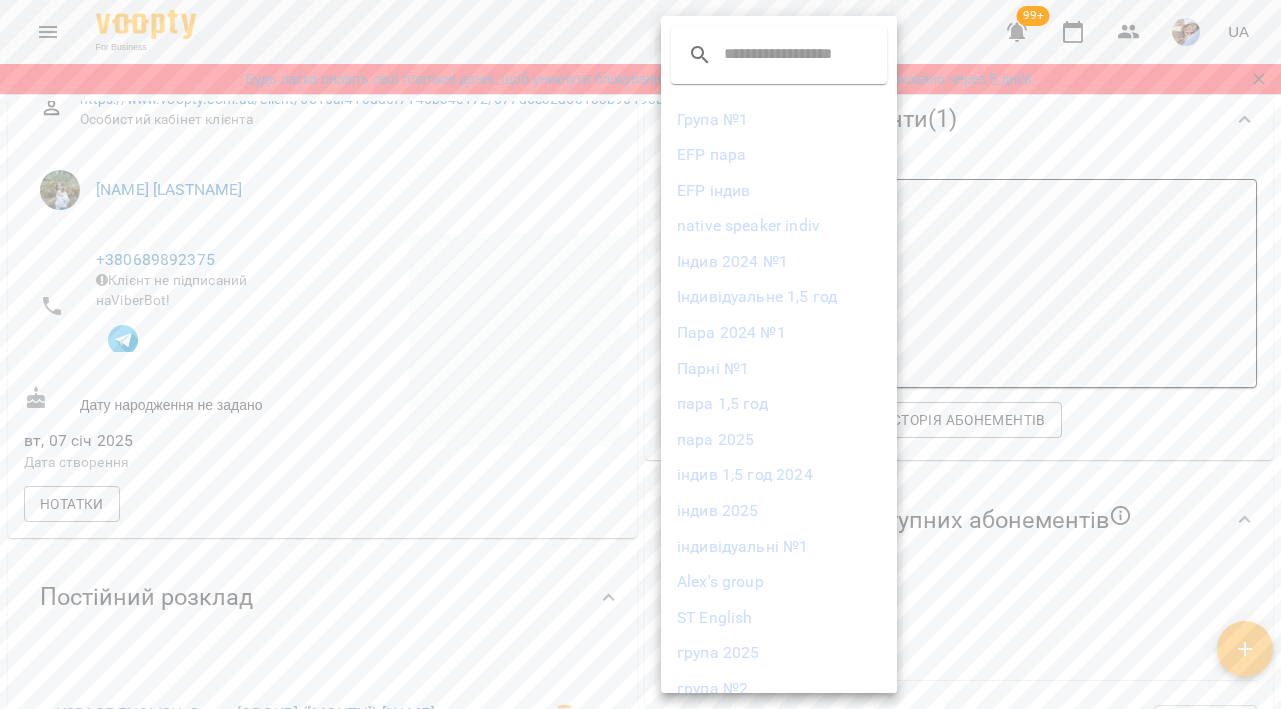click on "група 2025" at bounding box center [779, 653] 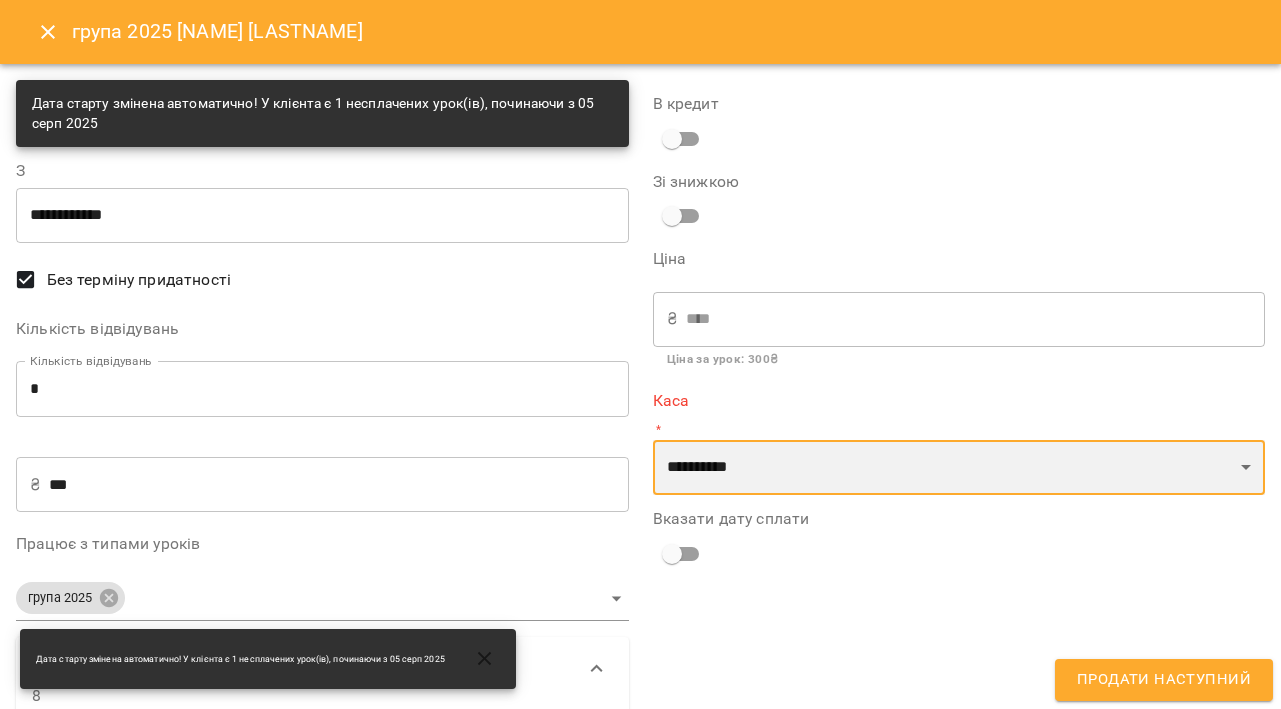 select on "****" 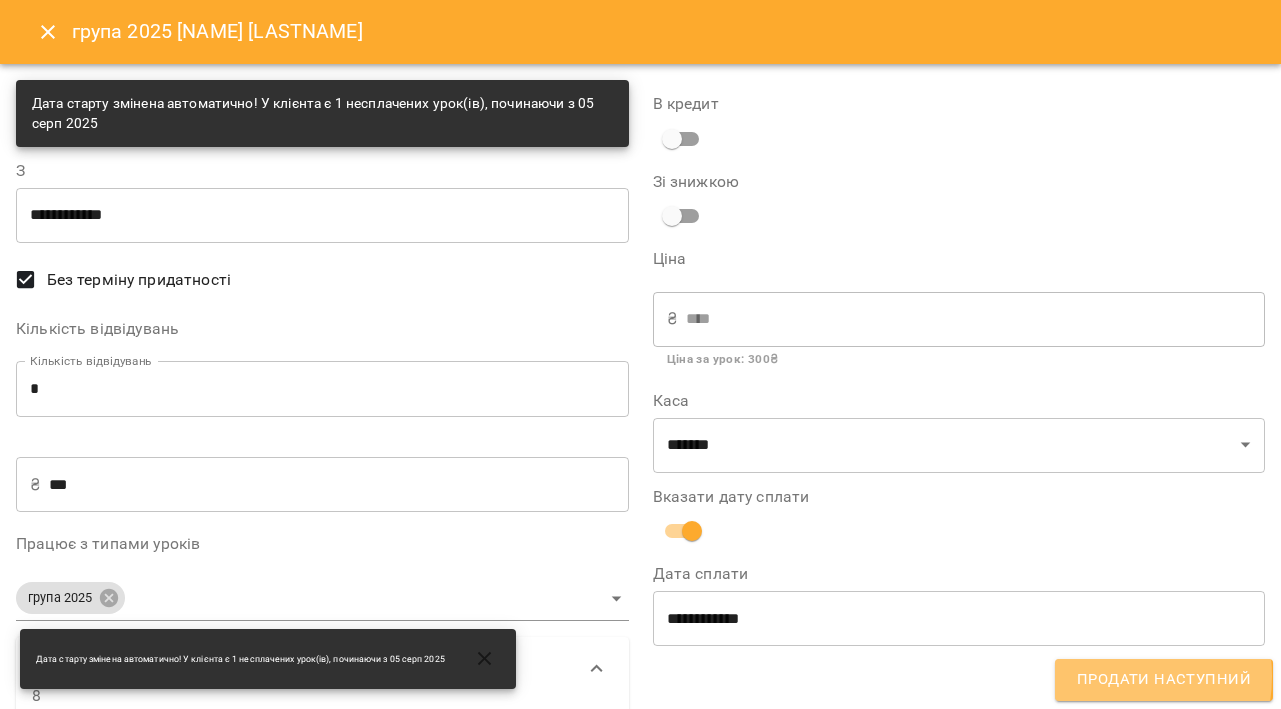 click on "Продати наступний" at bounding box center (1164, 680) 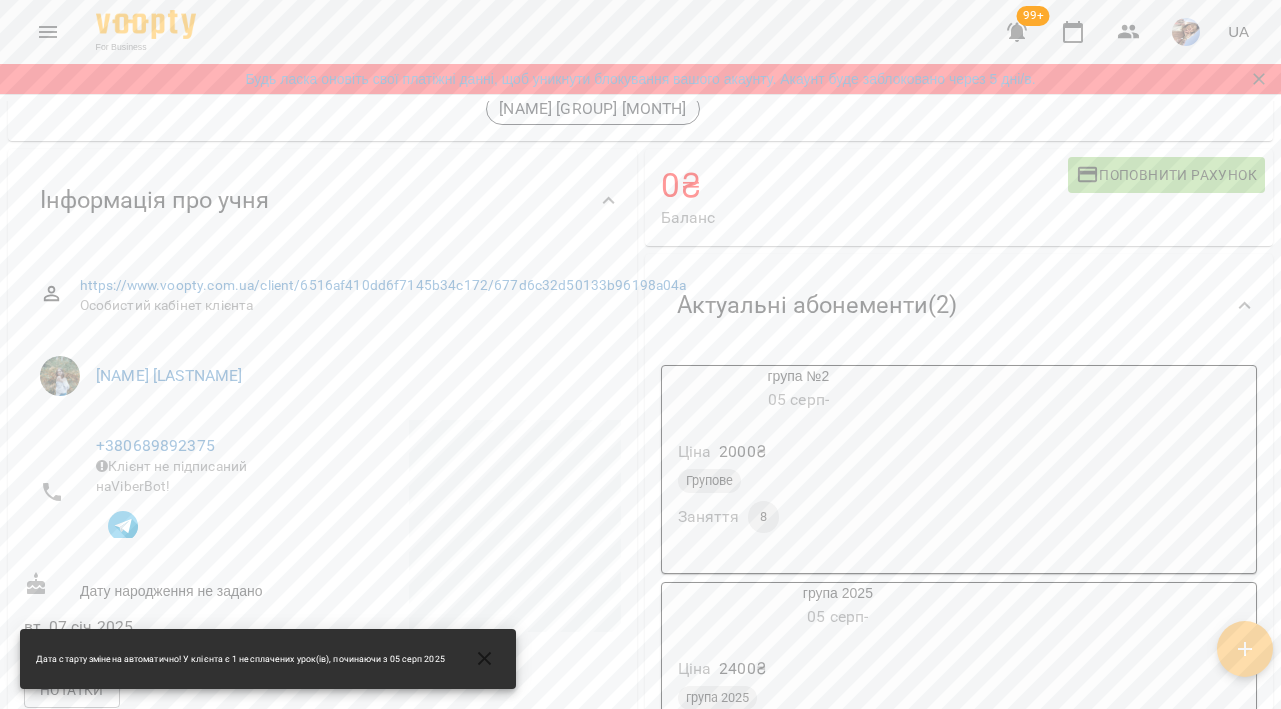 scroll, scrollTop: 109, scrollLeft: 0, axis: vertical 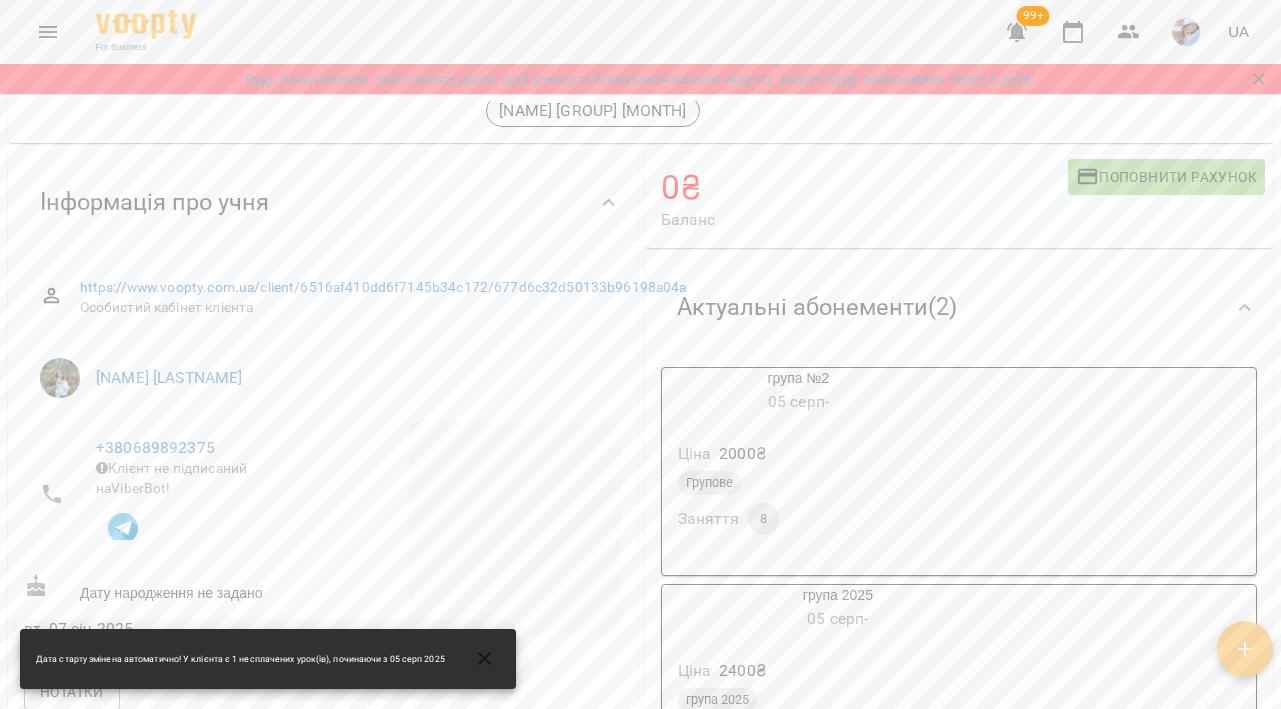 click 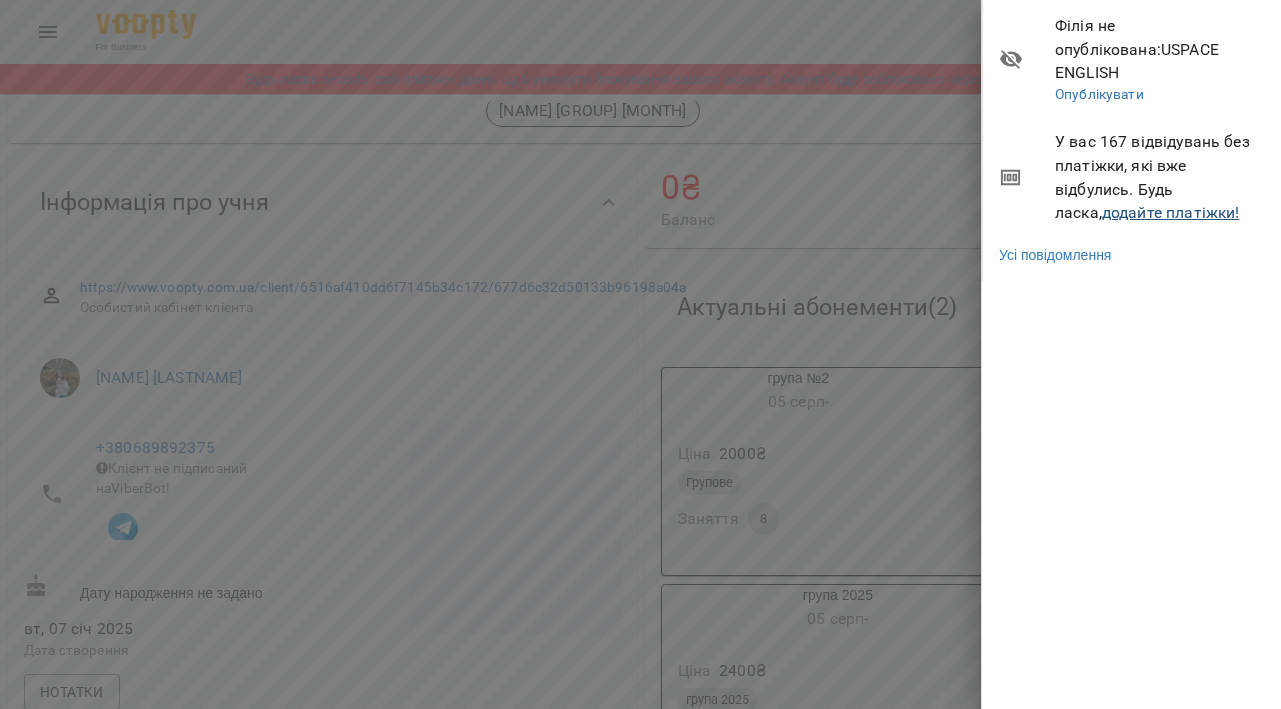 click on "додайте платіжки!" at bounding box center (1171, 212) 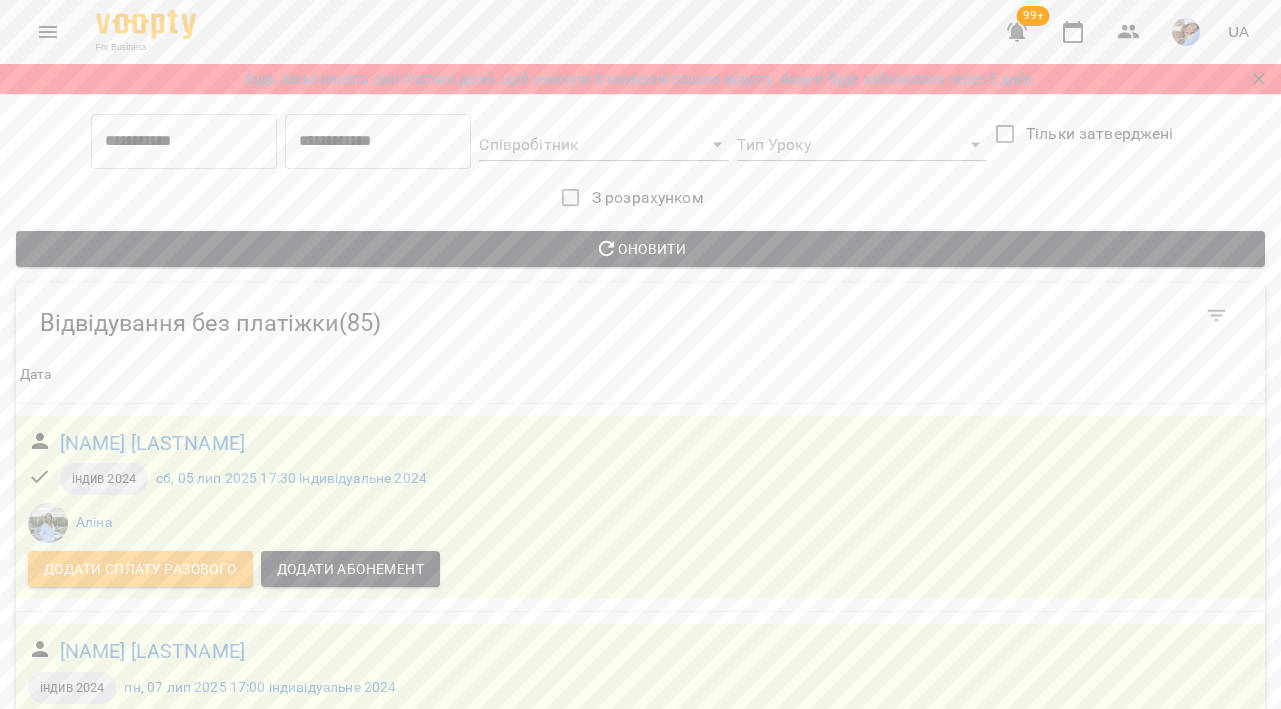 scroll, scrollTop: 17288, scrollLeft: 0, axis: vertical 